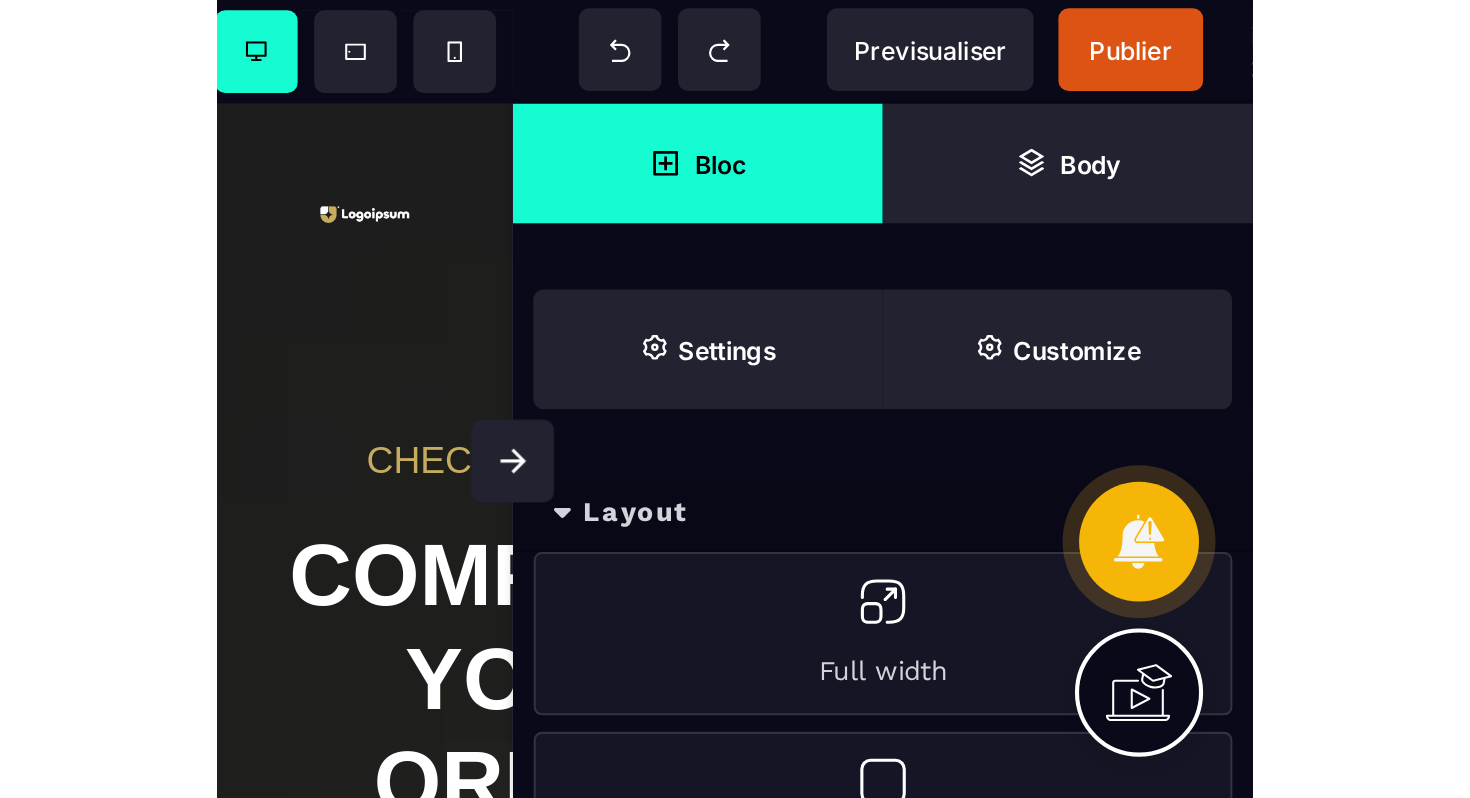 scroll, scrollTop: 0, scrollLeft: 0, axis: both 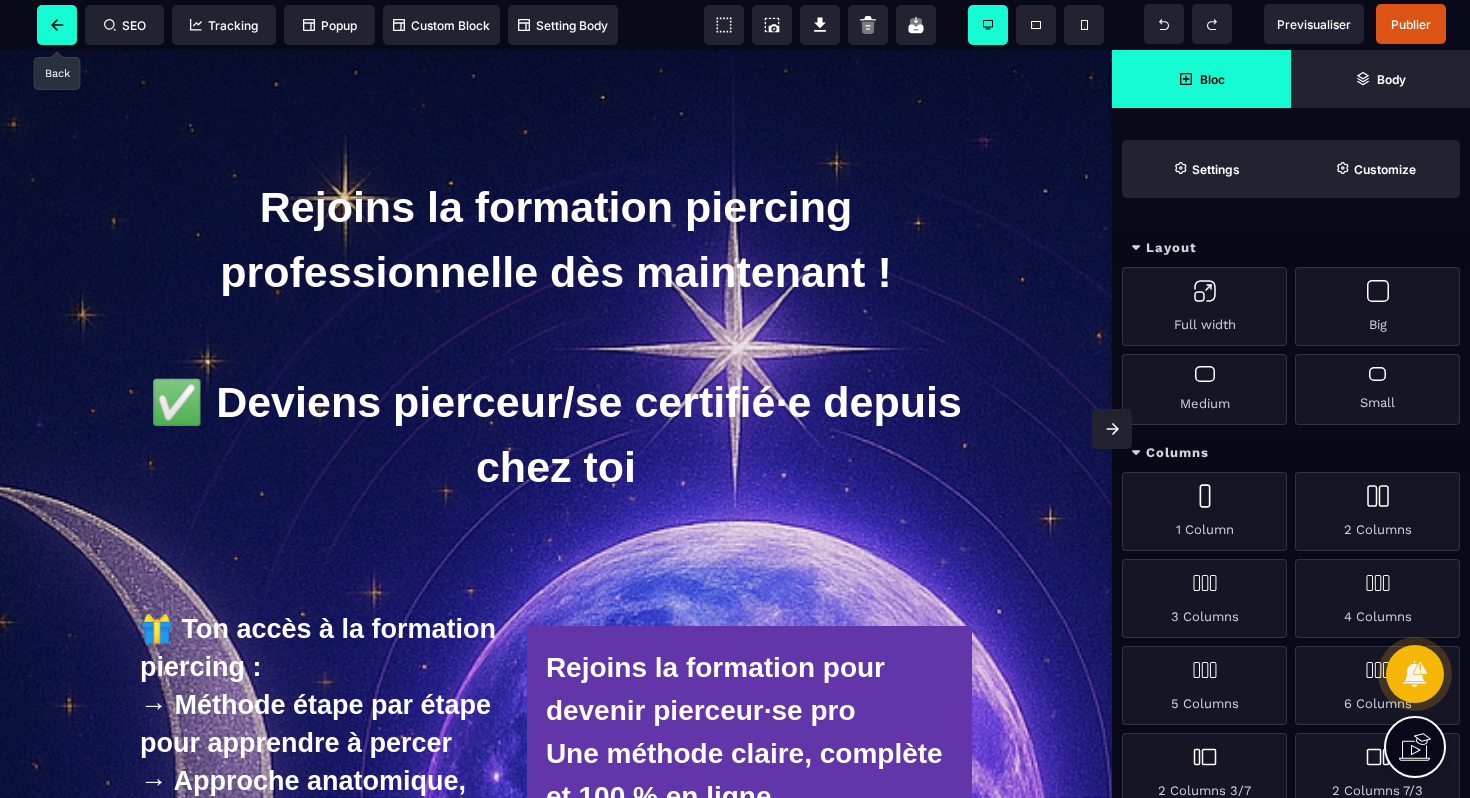click at bounding box center (57, 25) 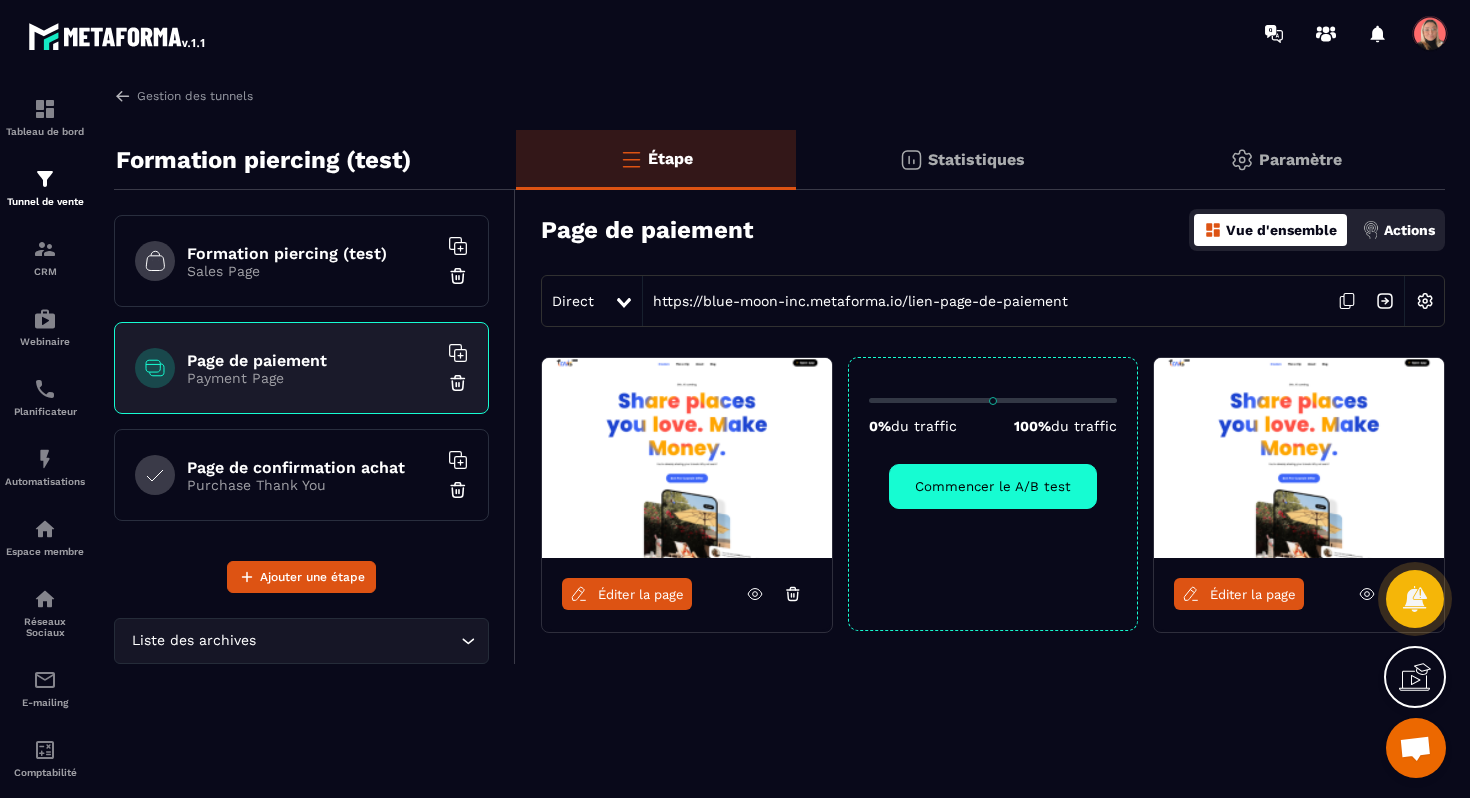 click on "Paramètre" at bounding box center (1300, 159) 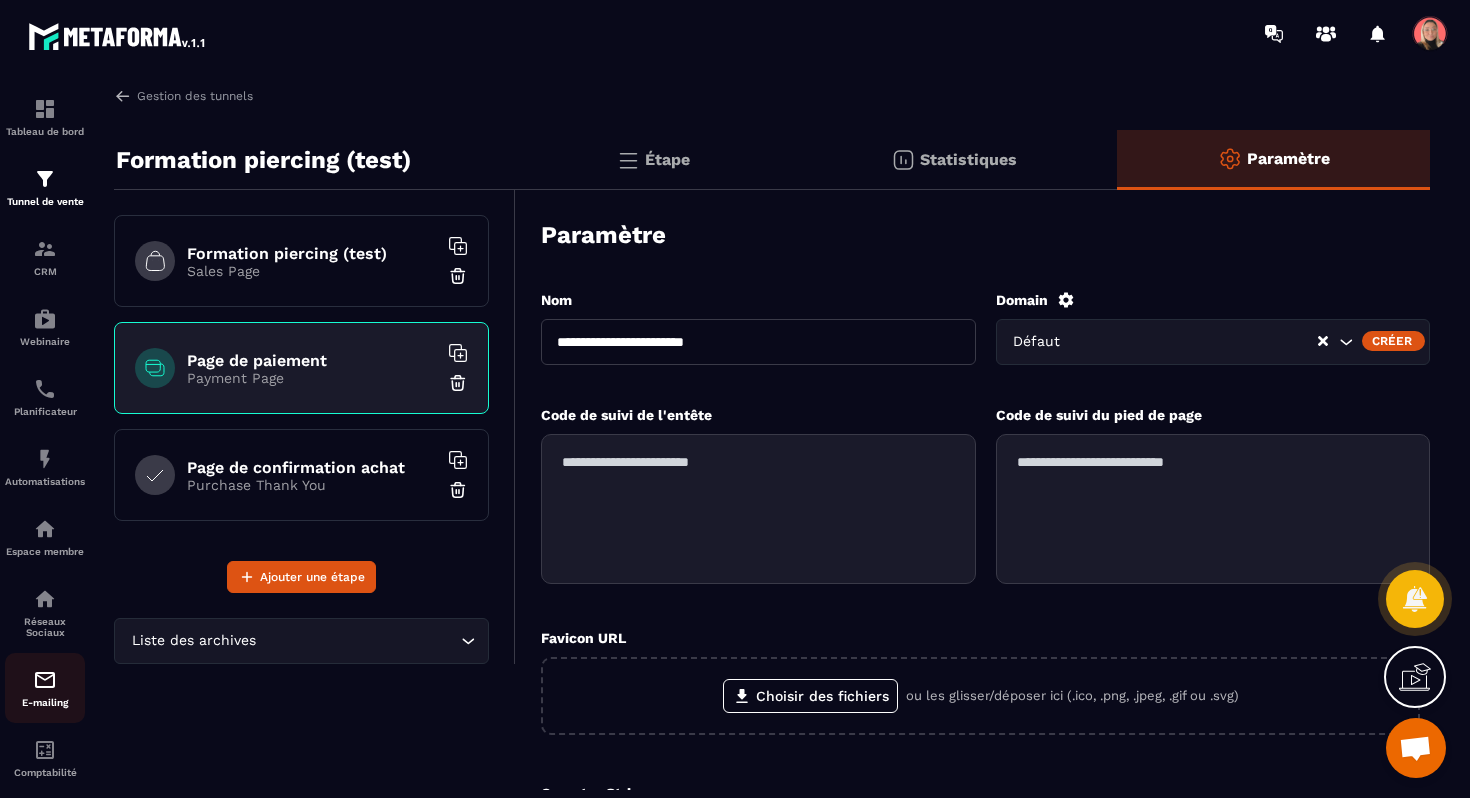 click at bounding box center (45, 680) 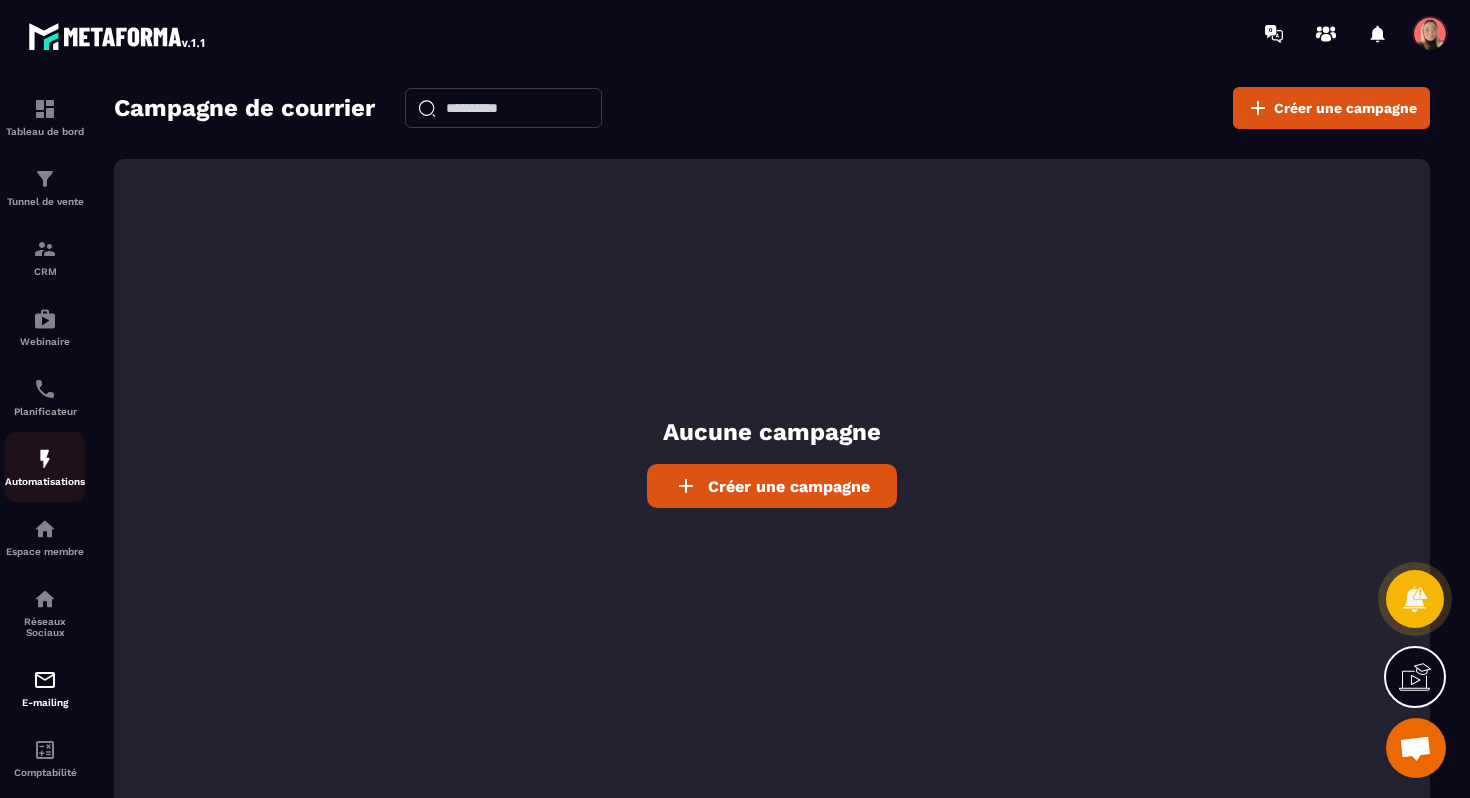 click at bounding box center (45, 459) 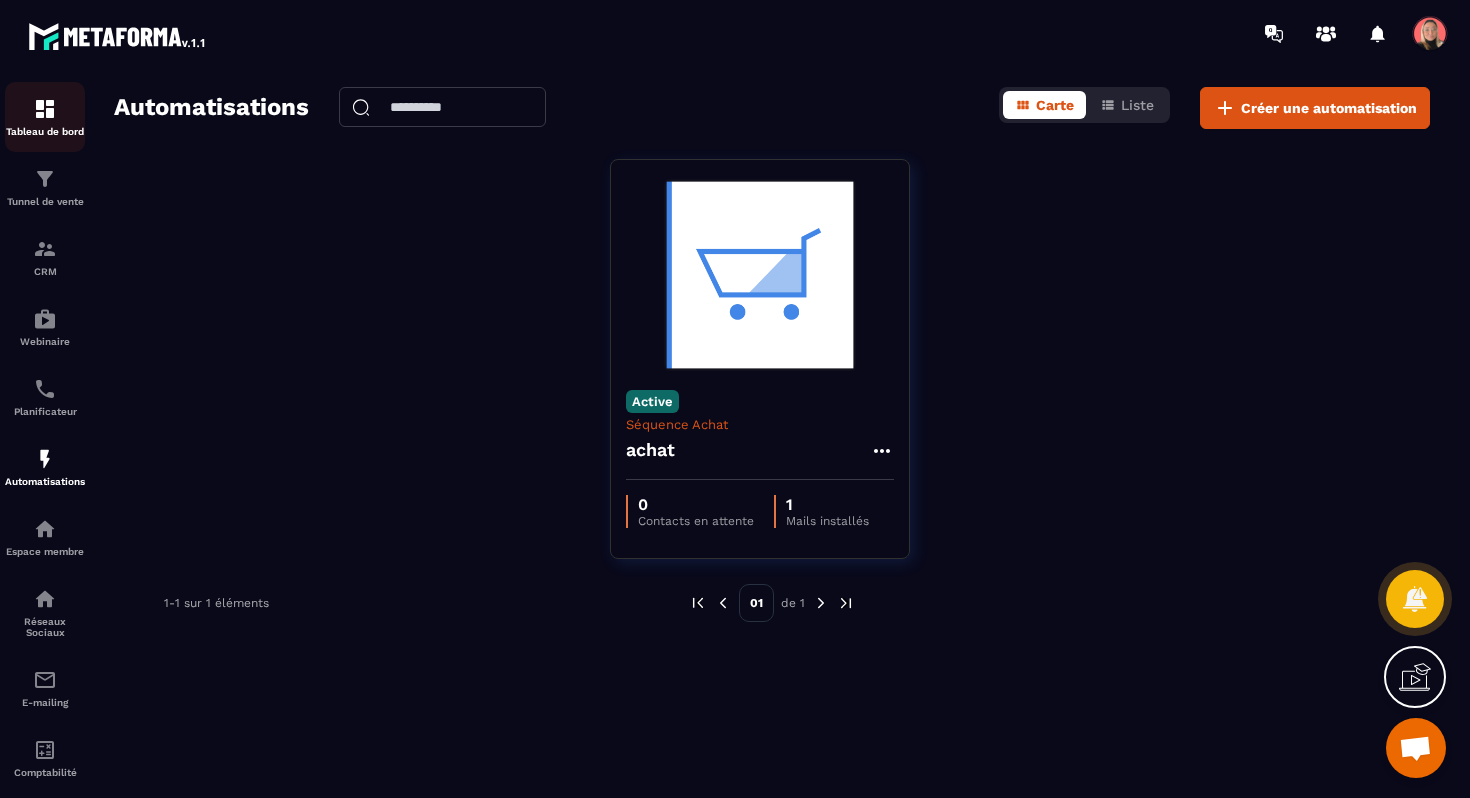 click on "Tableau de bord" at bounding box center [45, 131] 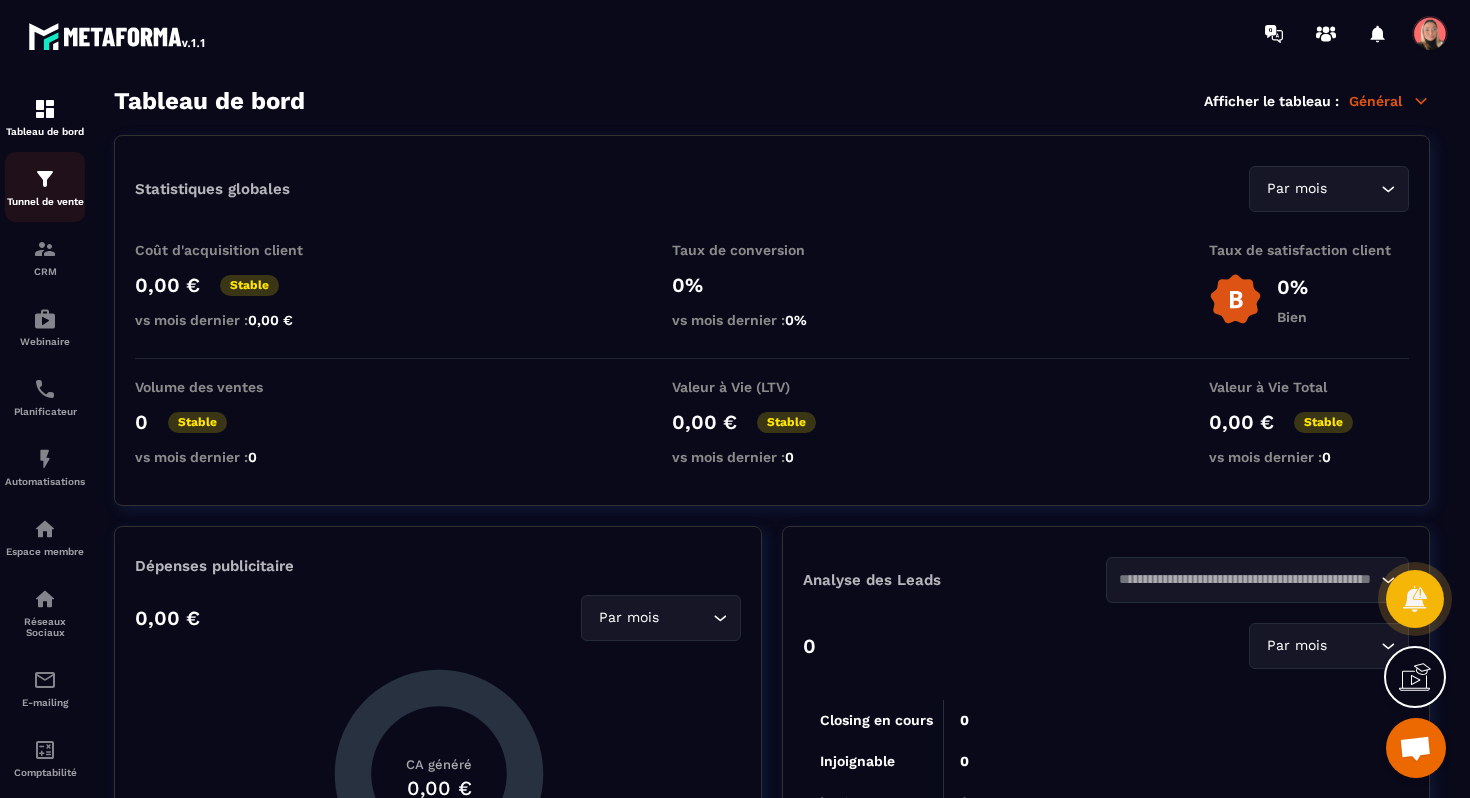 click on "Tunnel de vente" at bounding box center [45, 201] 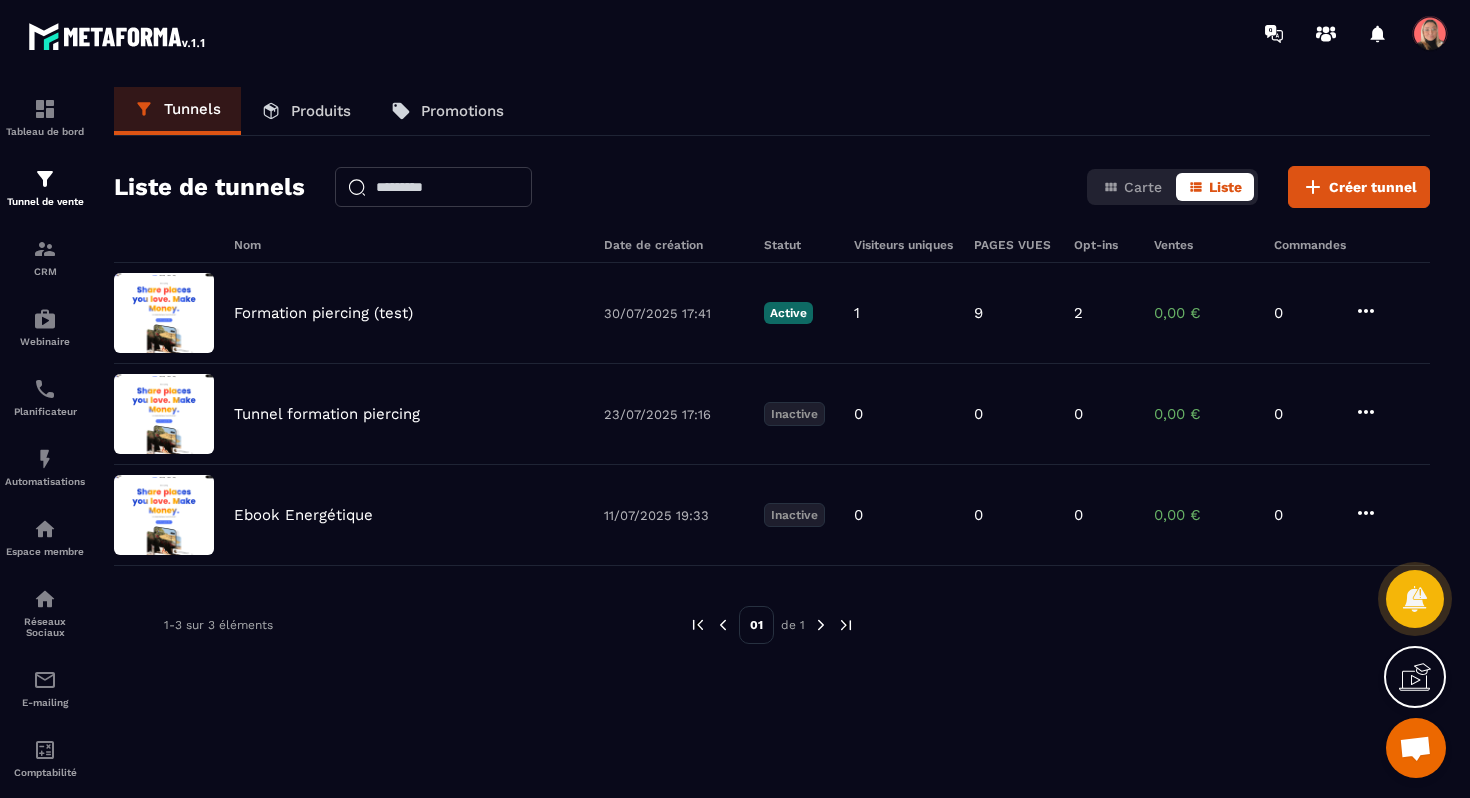 click on "Produits" at bounding box center [321, 111] 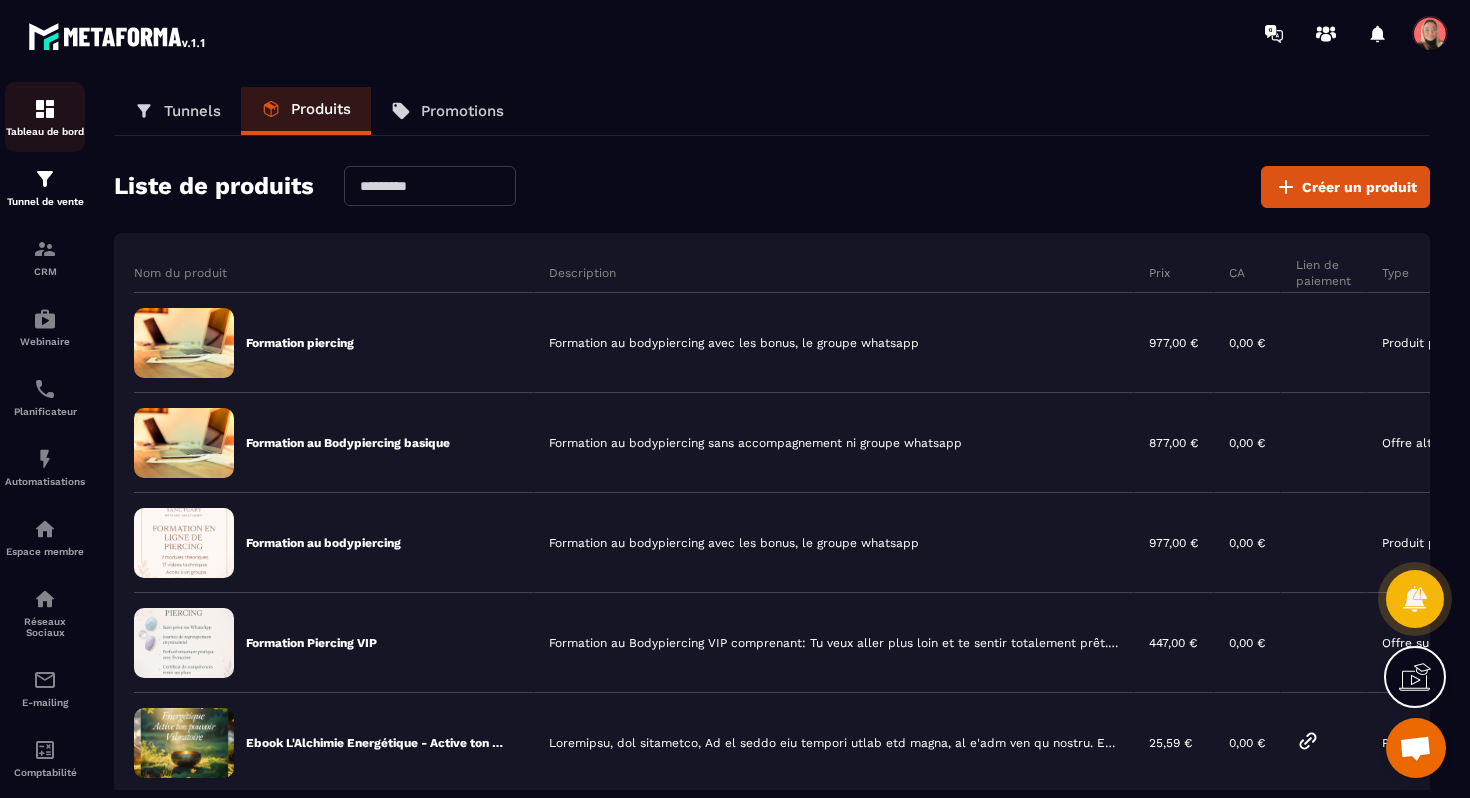 click on "Tableau de bord" at bounding box center (45, 131) 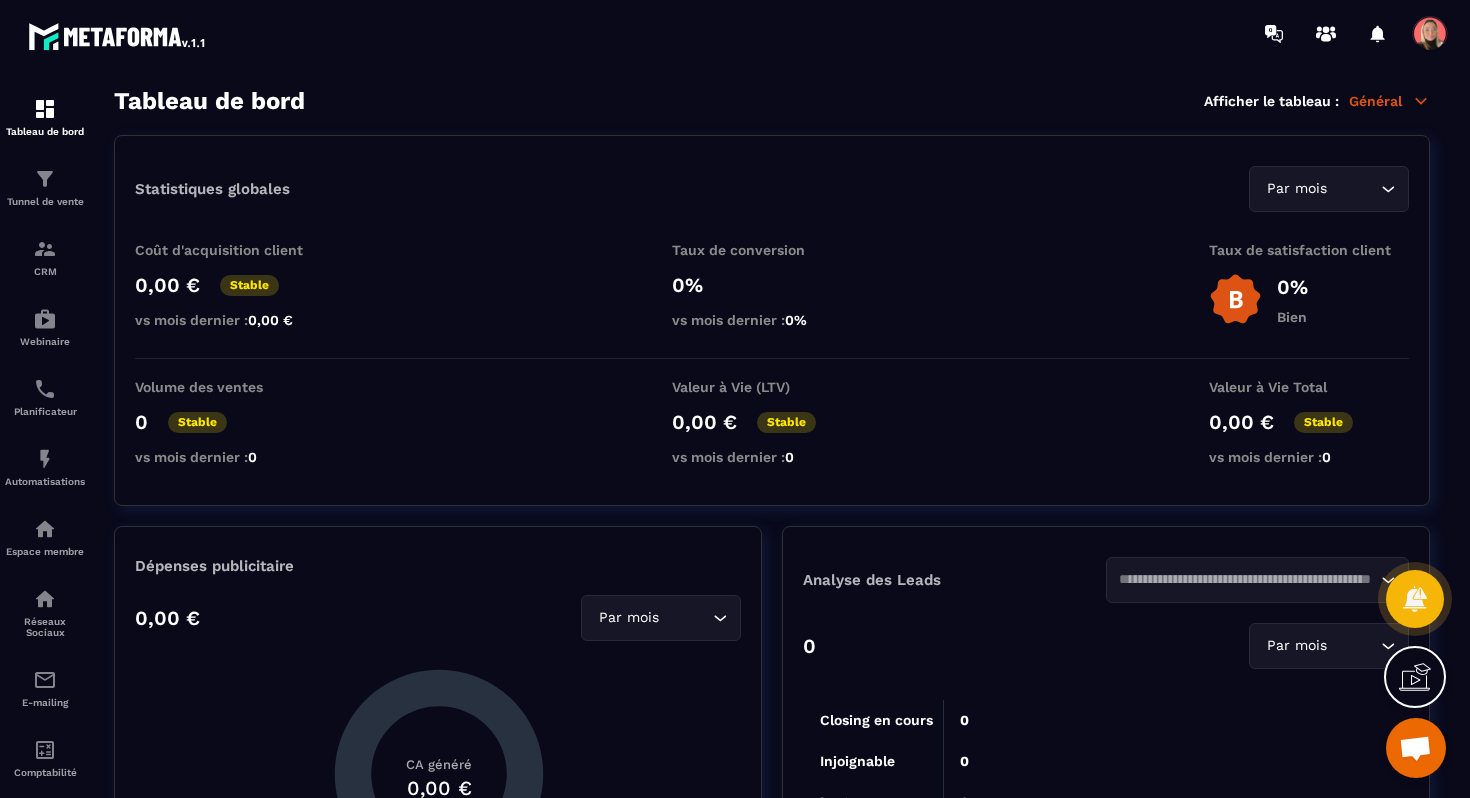 click at bounding box center (1430, 34) 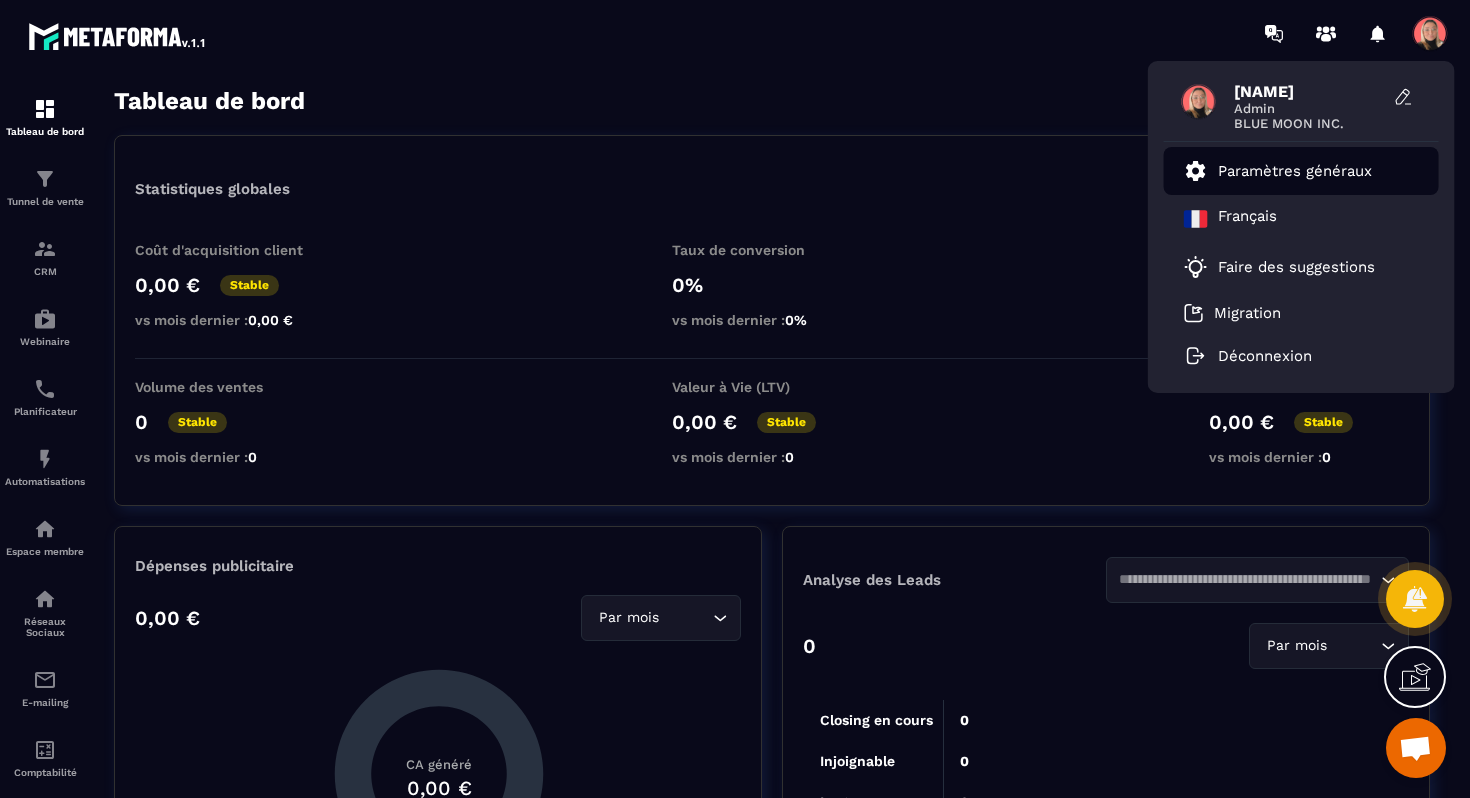 click on "Paramètres généraux" at bounding box center [1295, 171] 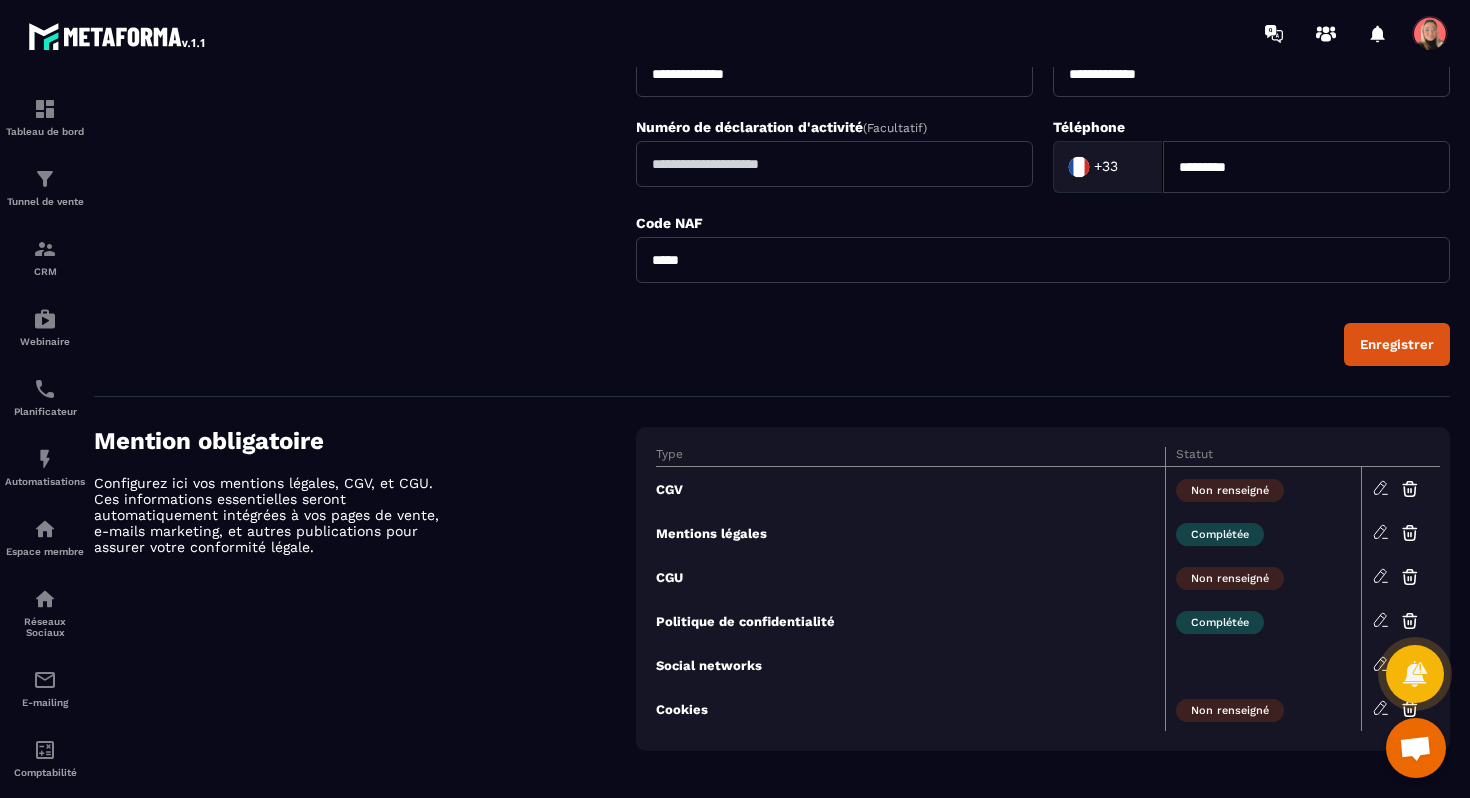 scroll, scrollTop: 677, scrollLeft: 0, axis: vertical 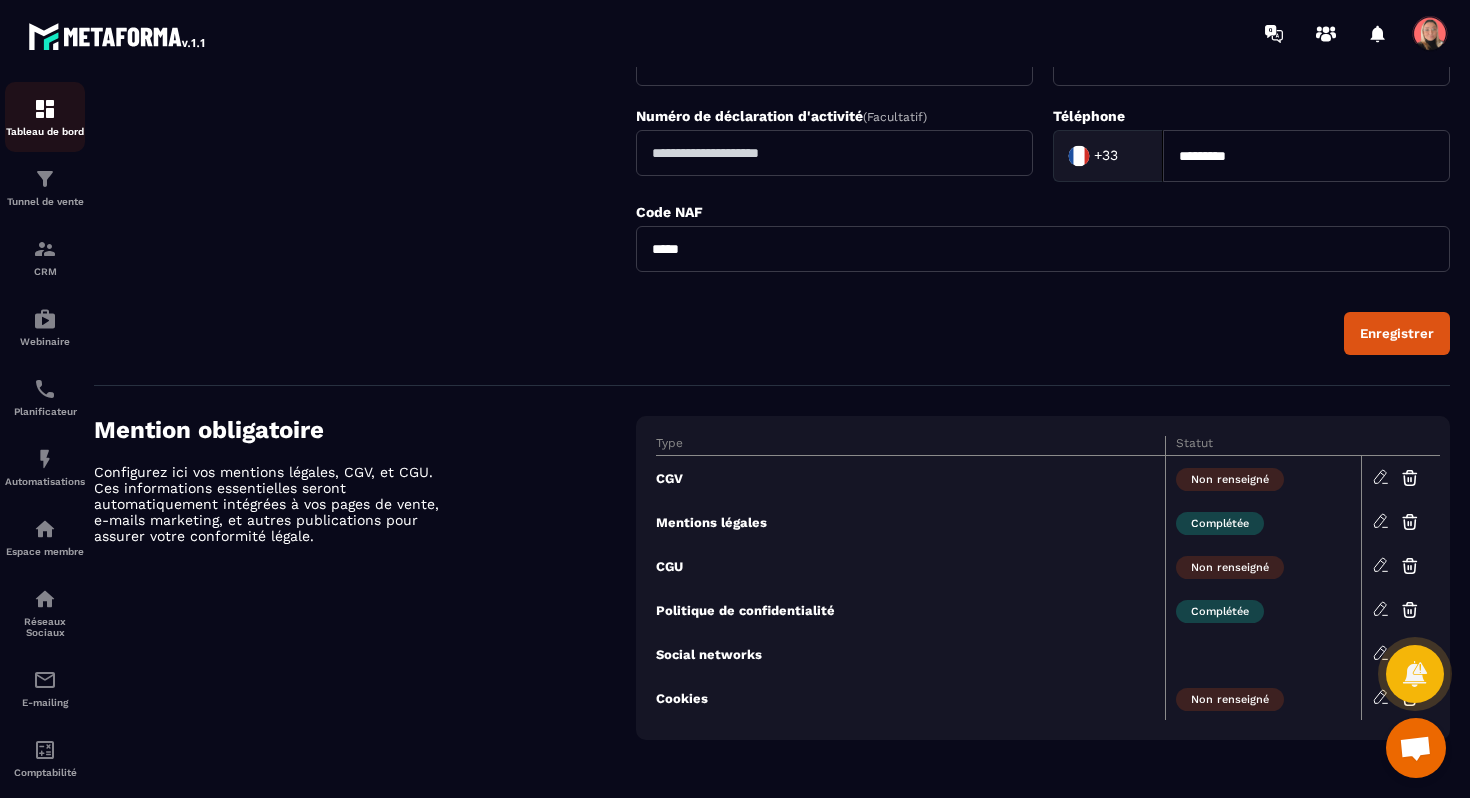 click at bounding box center (45, 109) 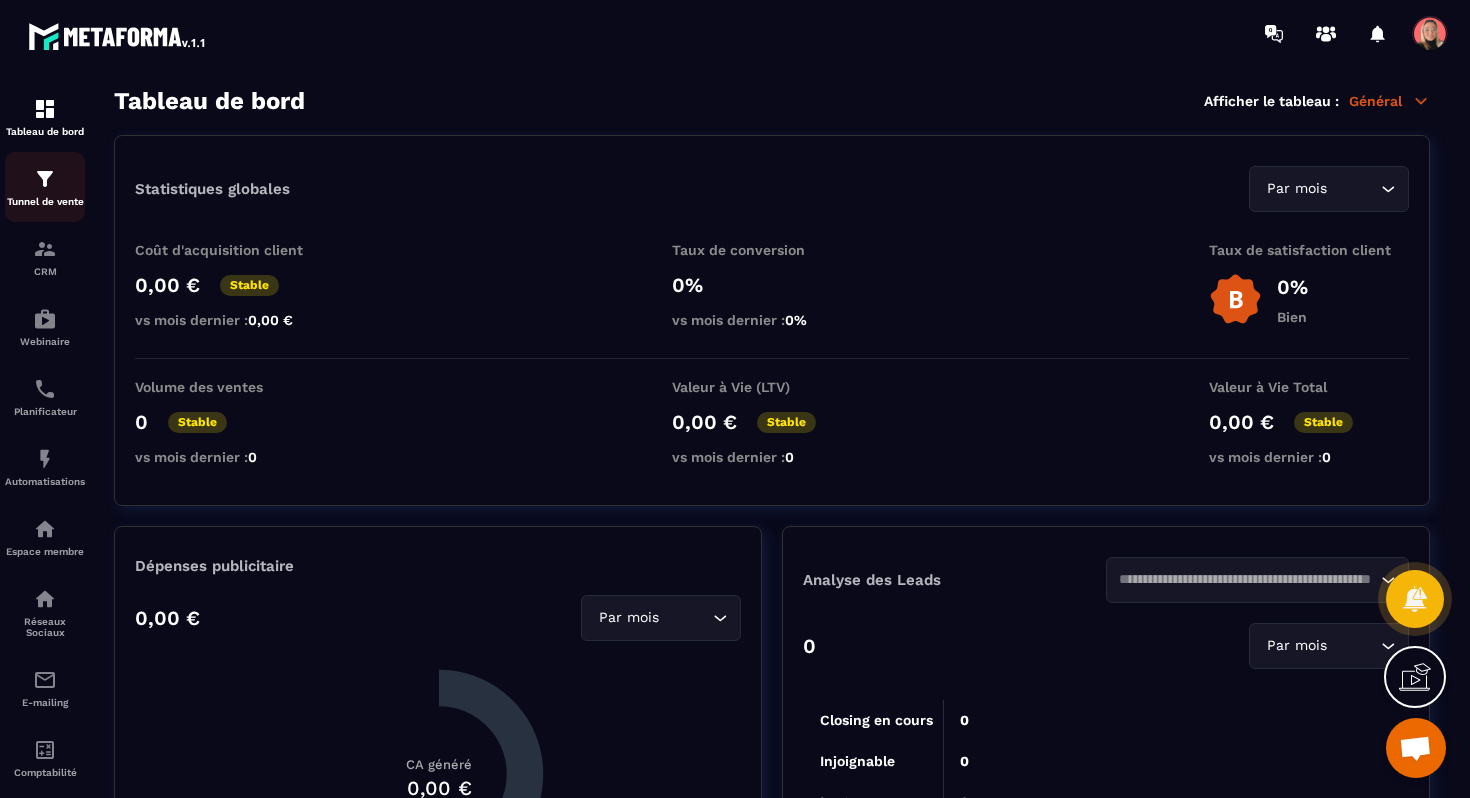 click on "Tunnel de vente" at bounding box center [45, 187] 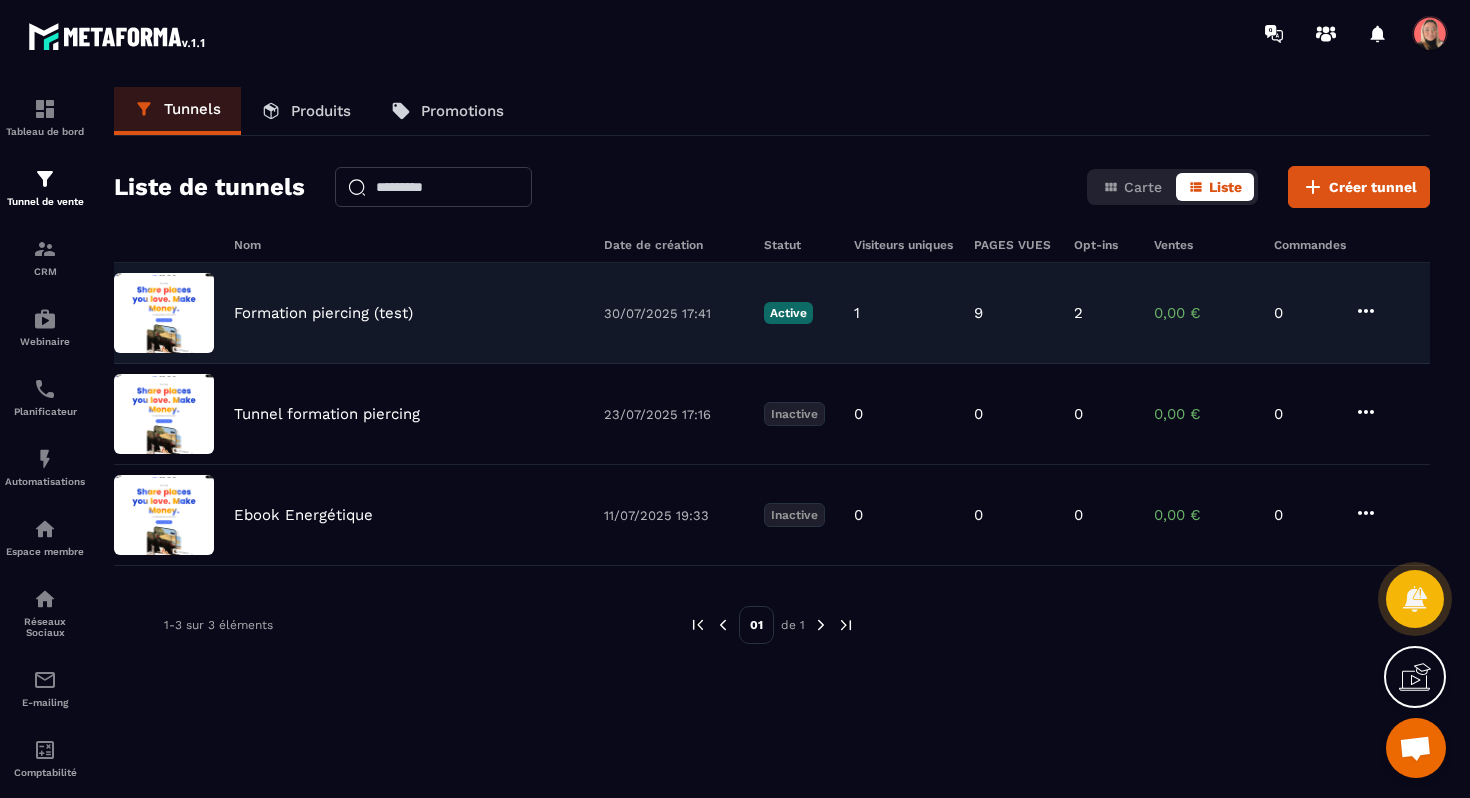 click on "Formation piercing (test)" at bounding box center [323, 313] 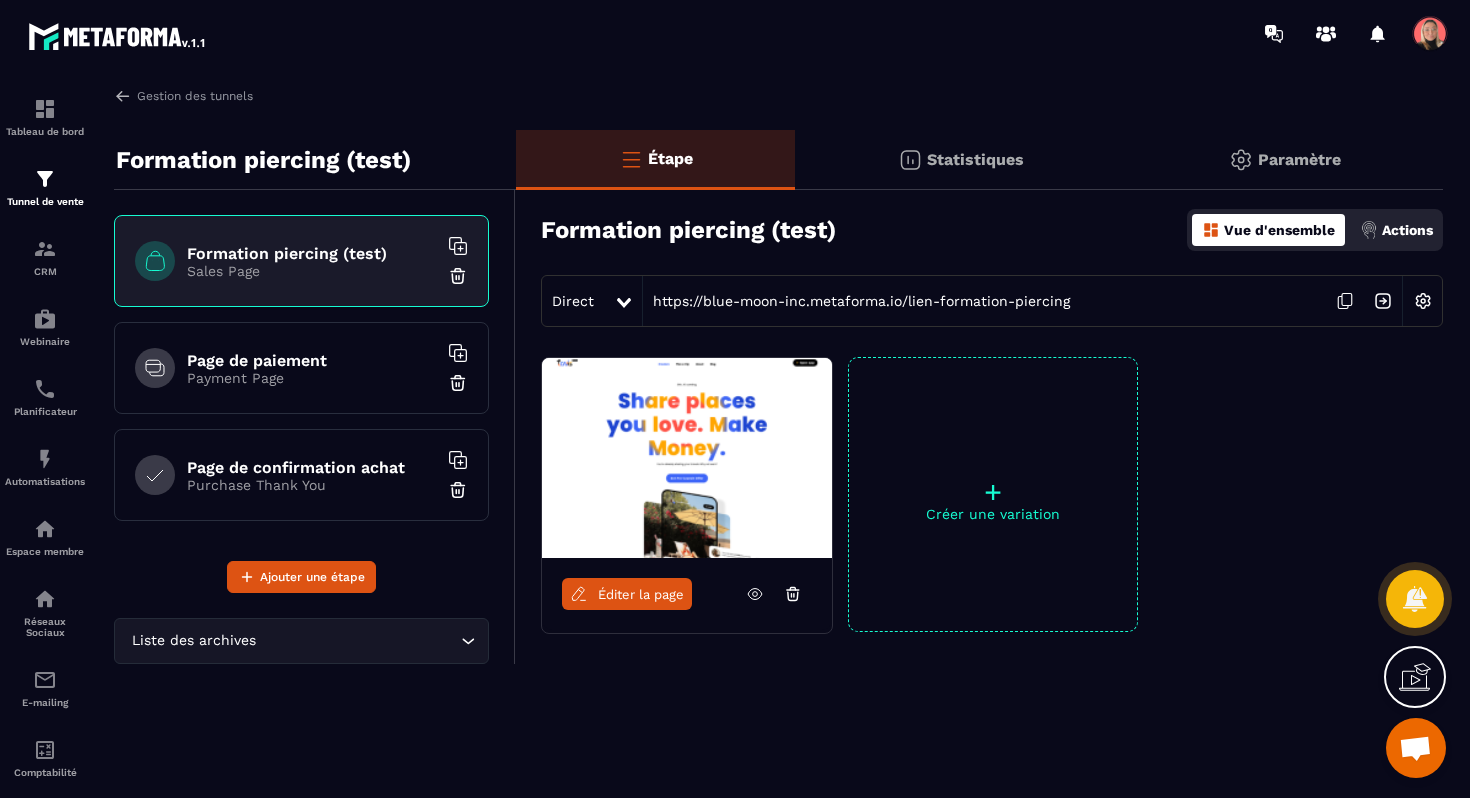 click on "Paramètre" 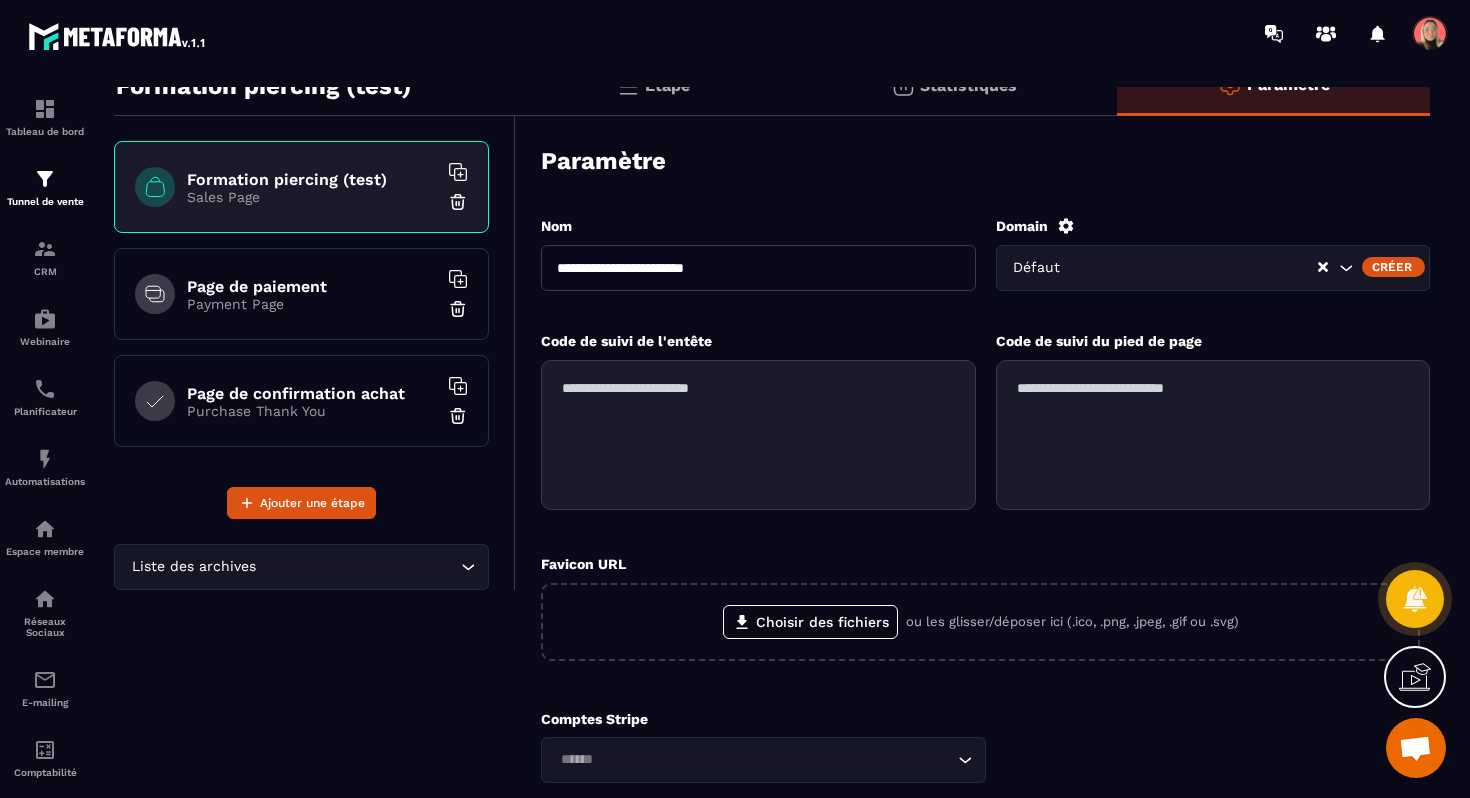 scroll, scrollTop: 74, scrollLeft: 0, axis: vertical 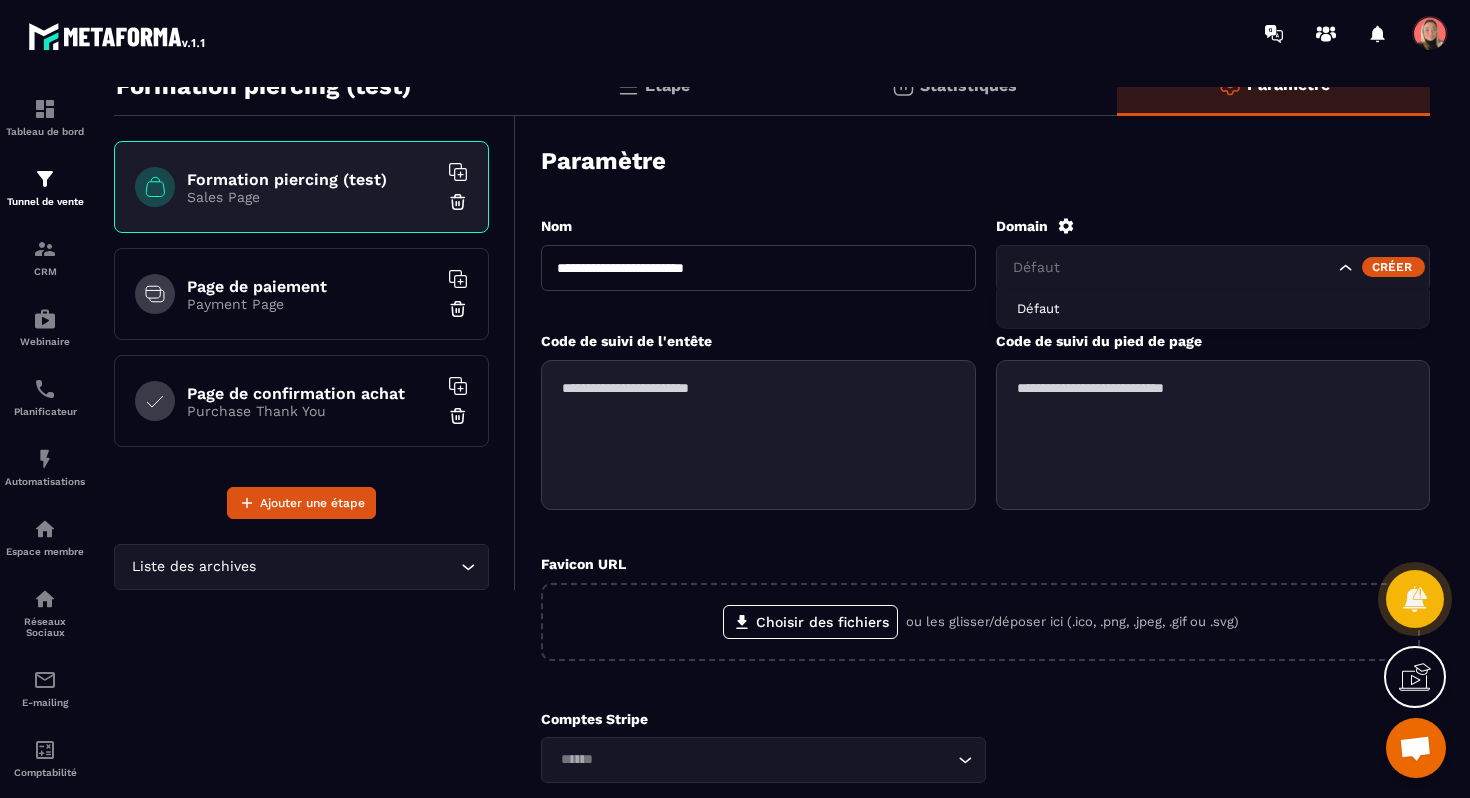 click on "Créer" at bounding box center (1393, 267) 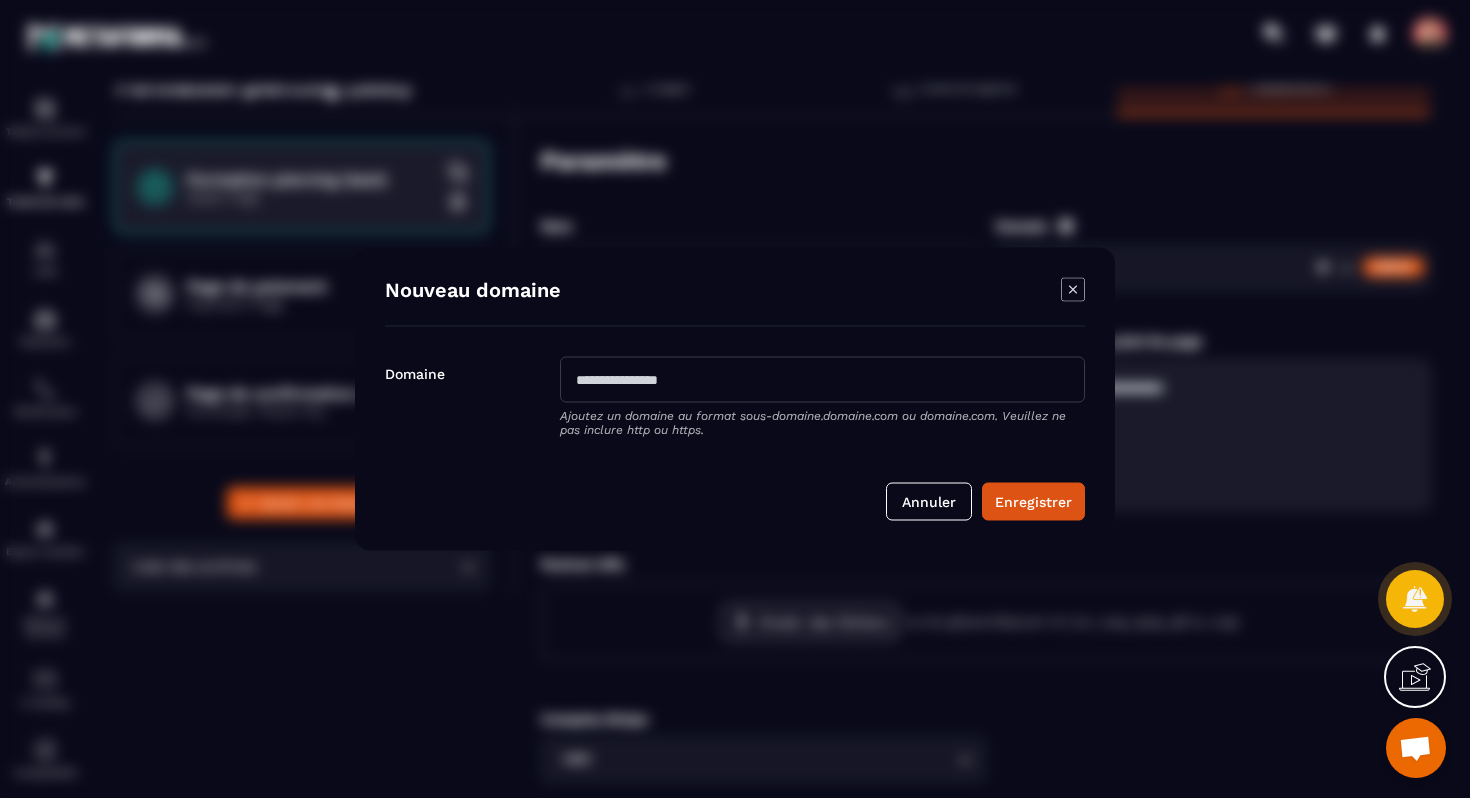 click 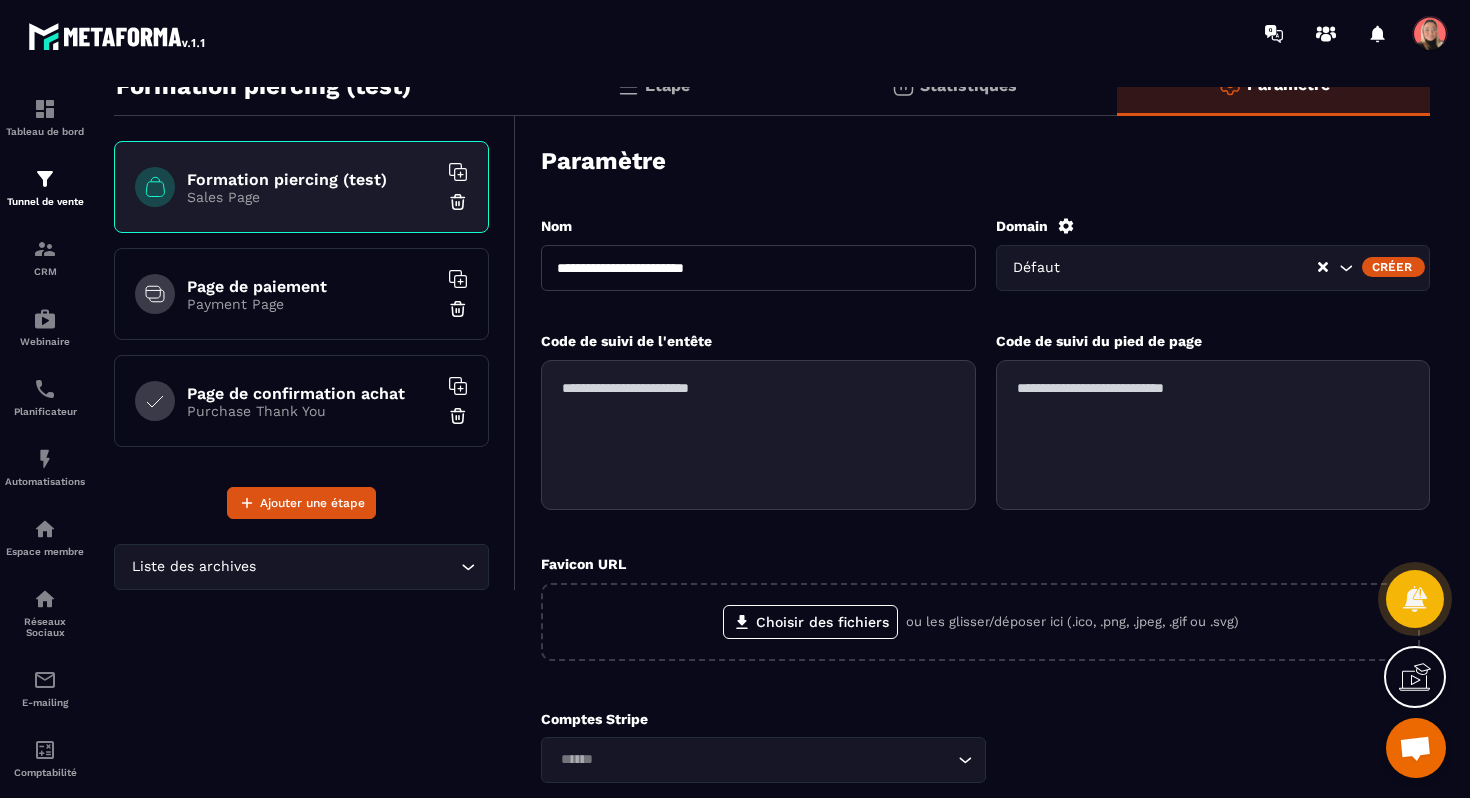 click on "Liste des archives" at bounding box center (291, 567) 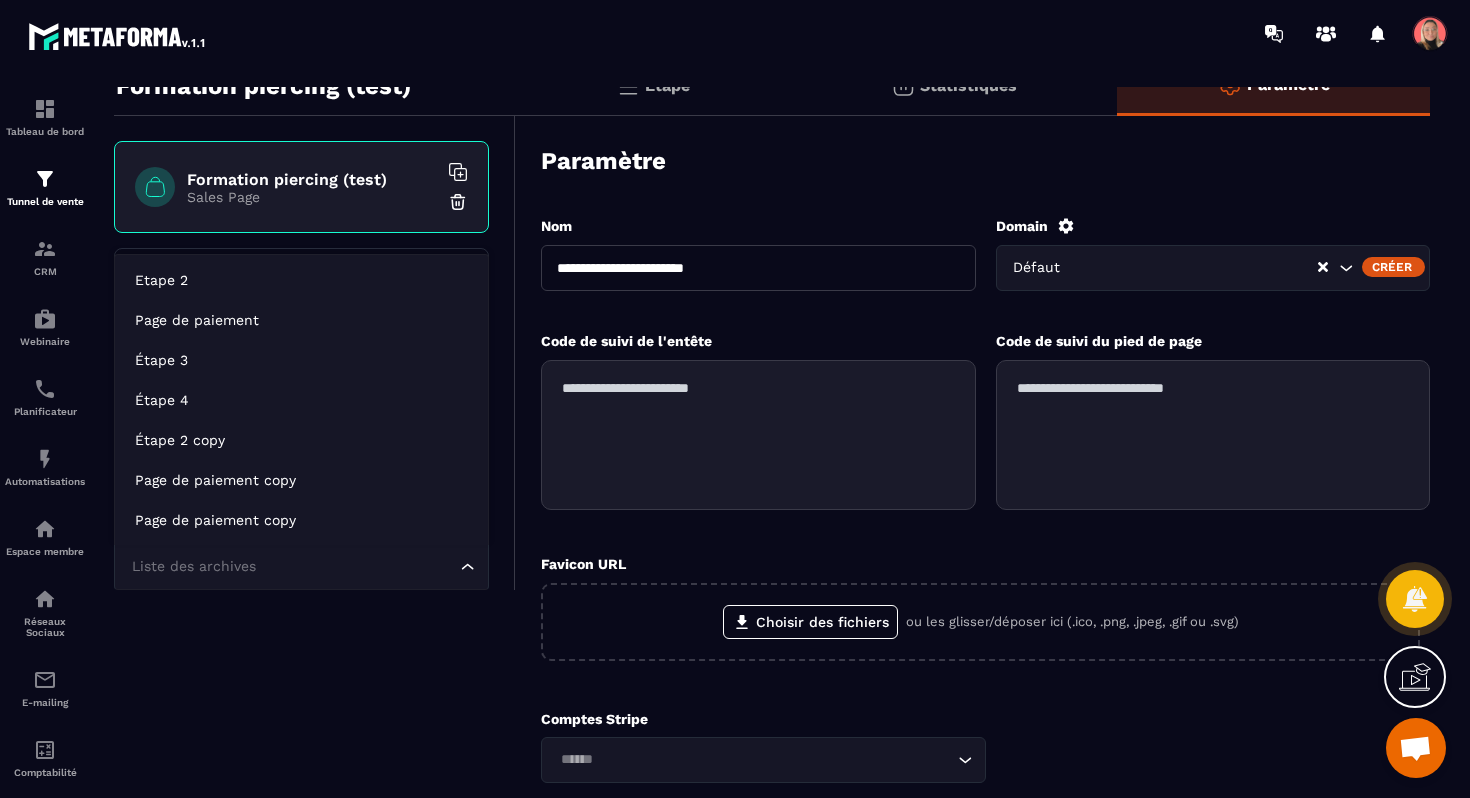 click on "Formation piercing (test) Formation piercing (test) Sales Page Page de paiement Payment Page Page de confirmation achat Purchase Thank You Ajouter une étape Liste des archives Loading..." at bounding box center [315, 496] 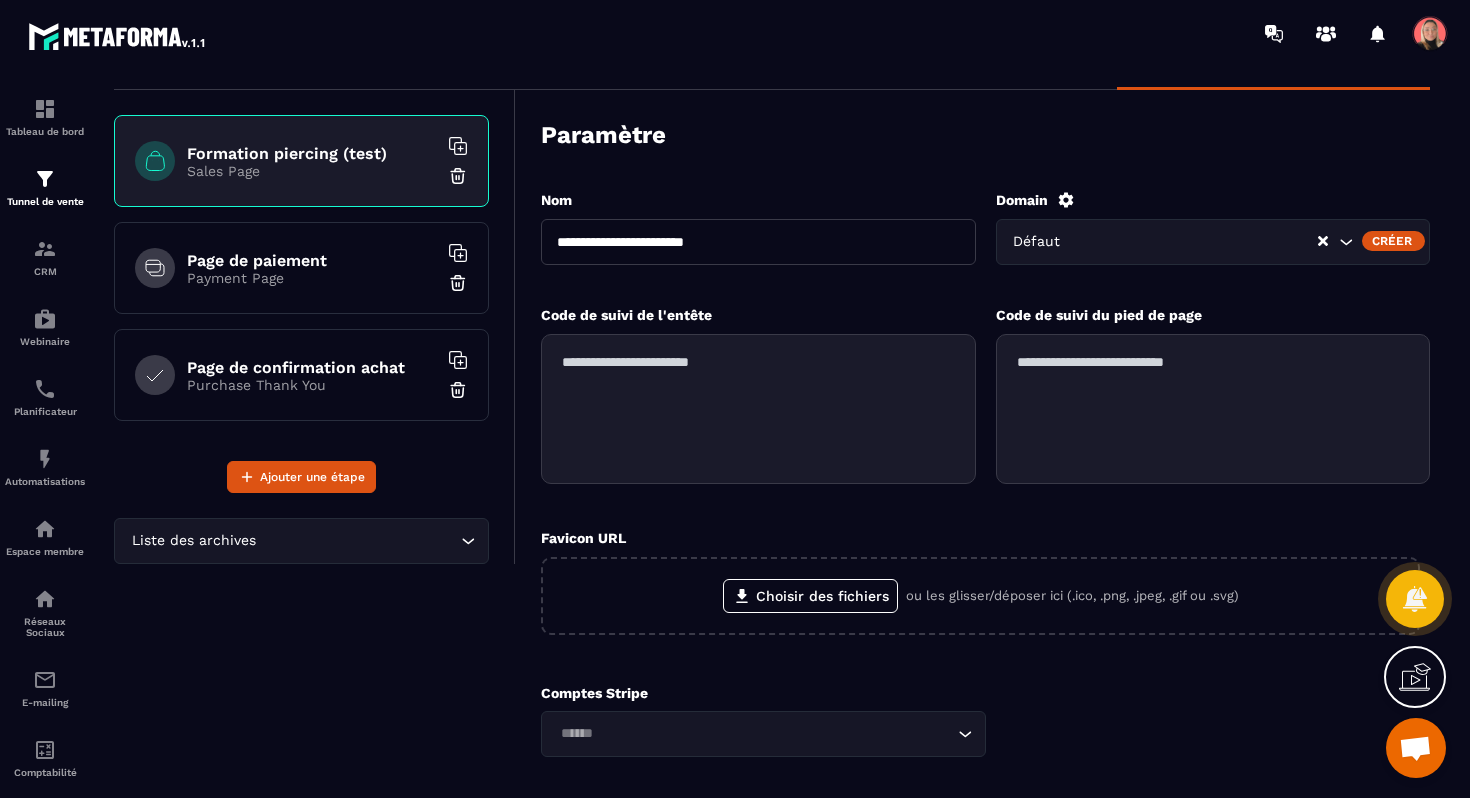 scroll, scrollTop: 0, scrollLeft: 0, axis: both 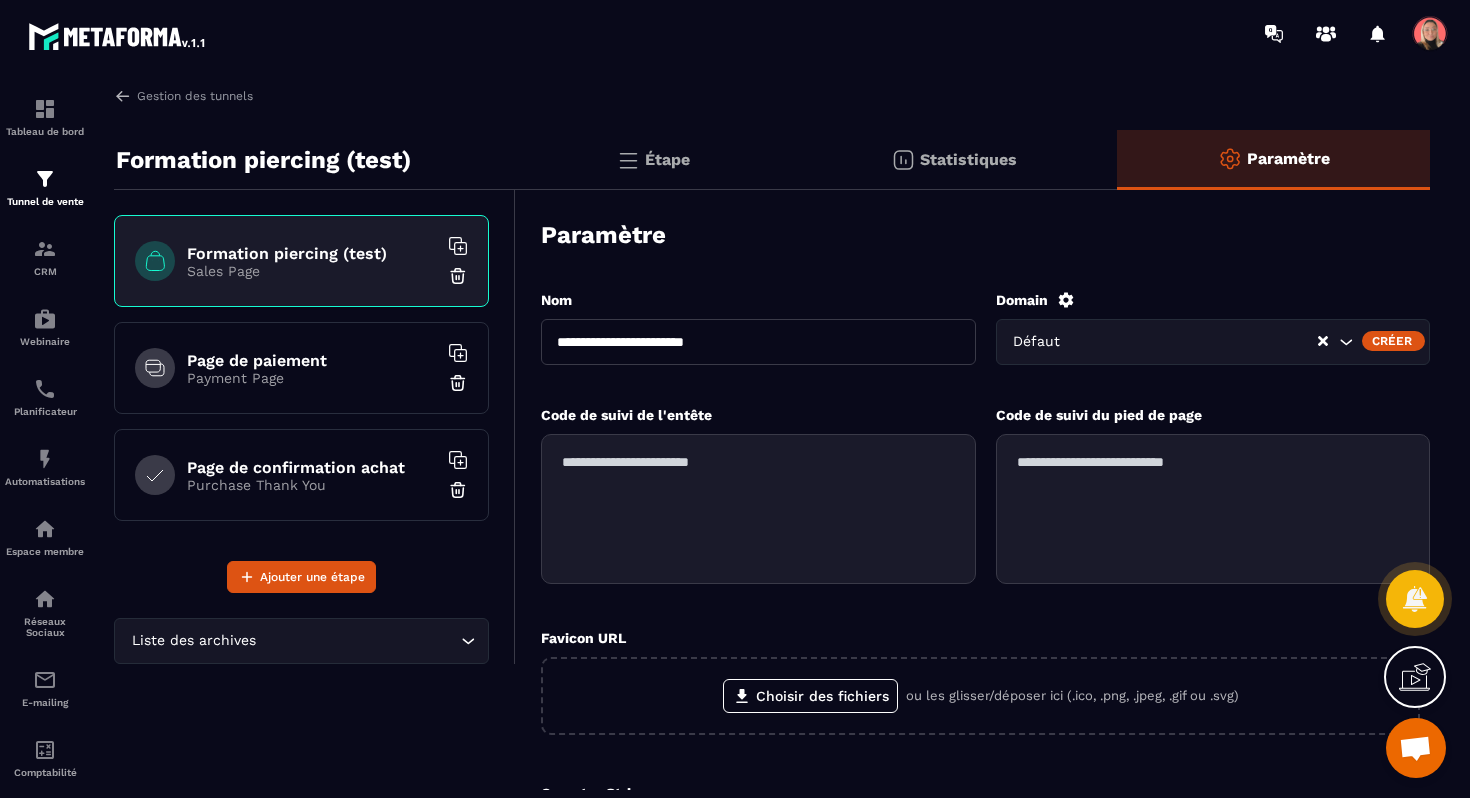 click on "Statistiques" at bounding box center (968, 159) 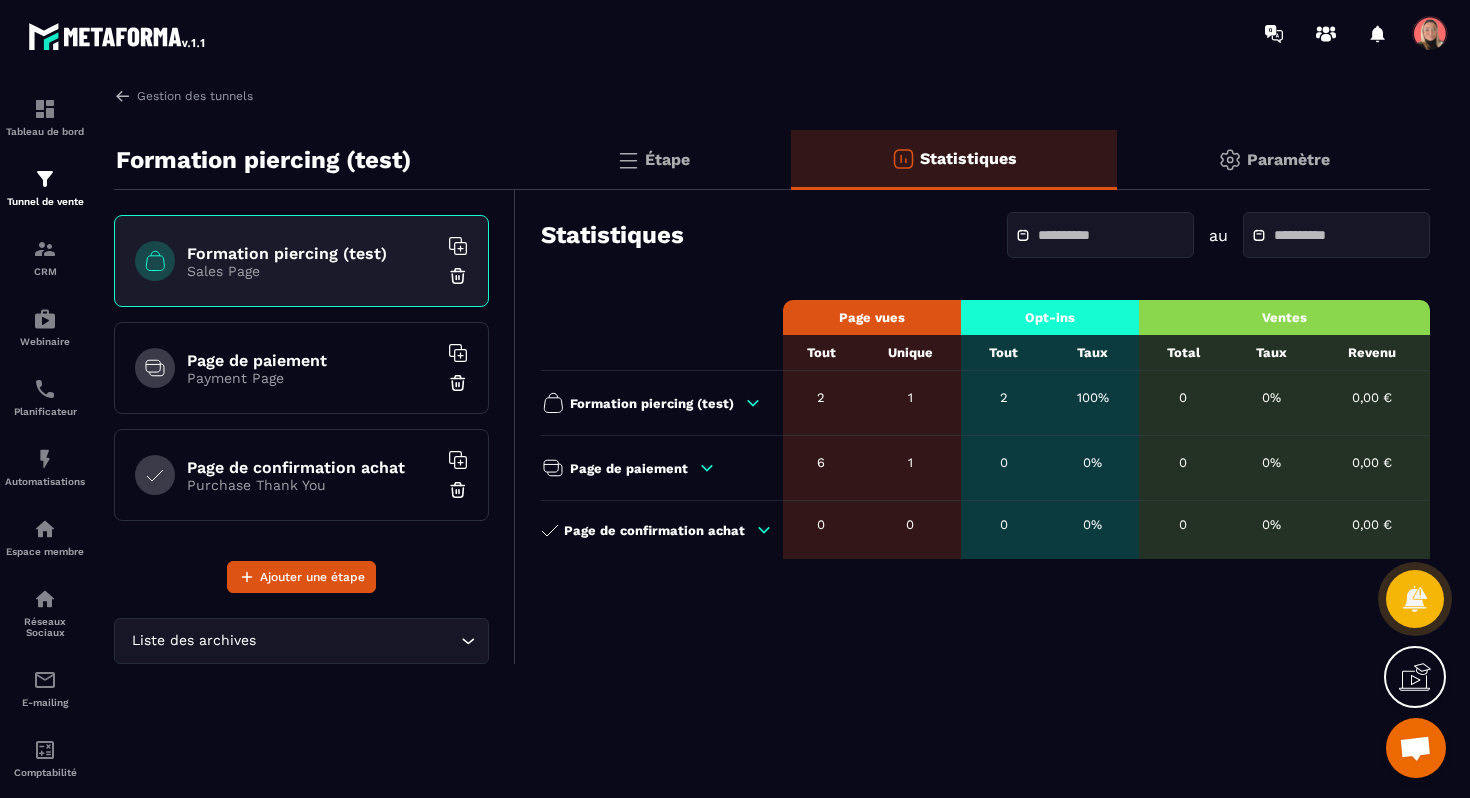 click on "Étape" at bounding box center [667, 159] 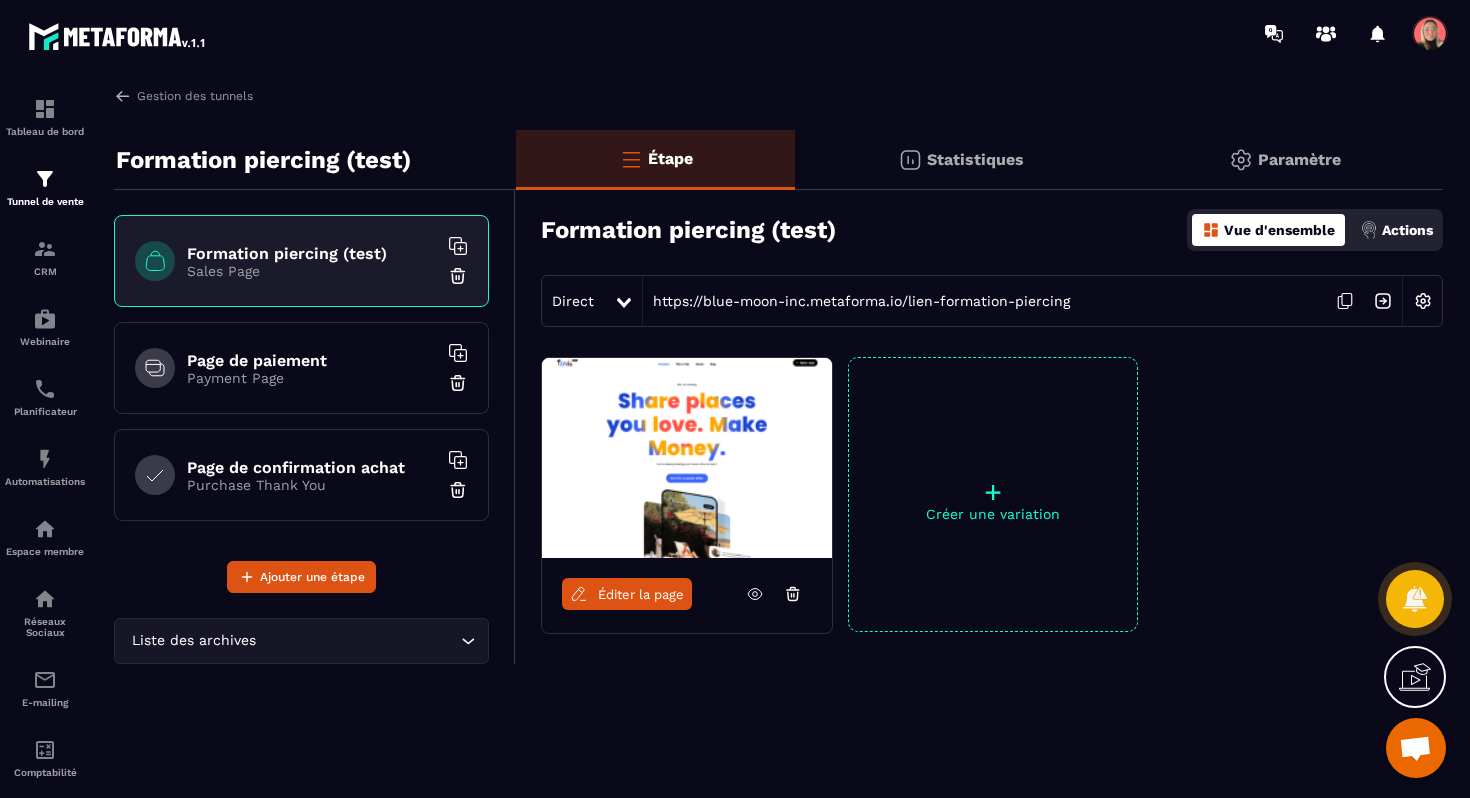 click on "Paramètre" at bounding box center (1299, 159) 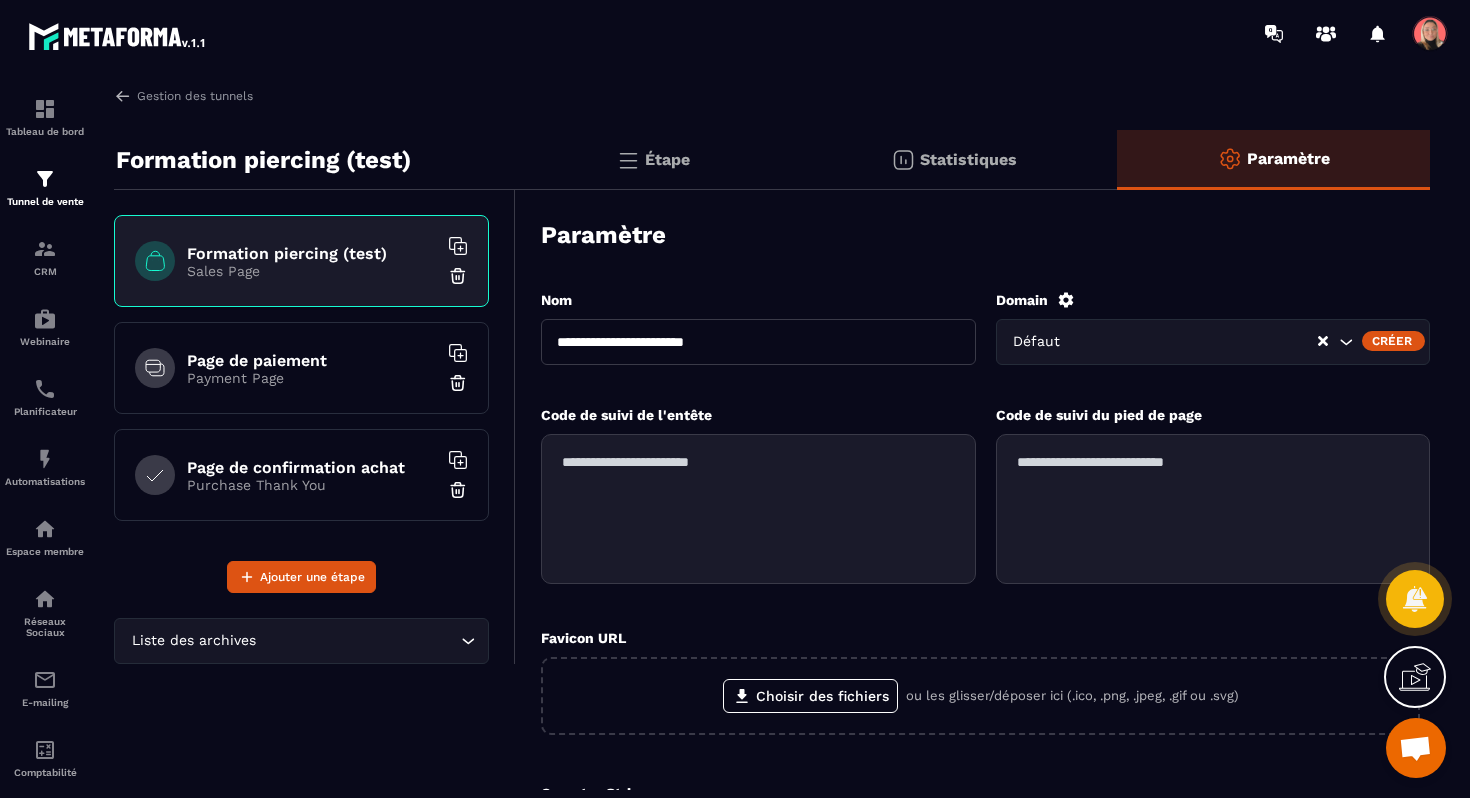 click 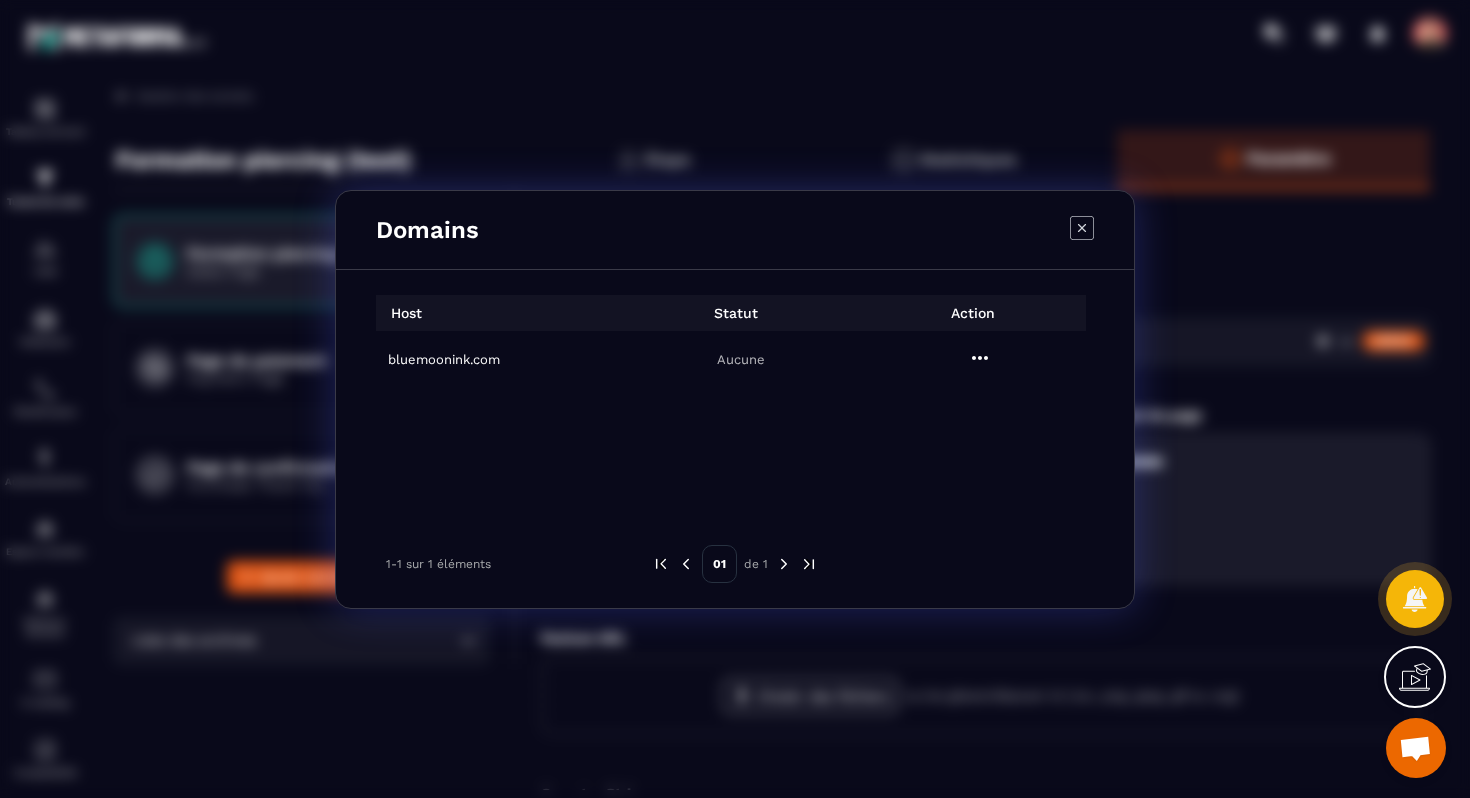 click 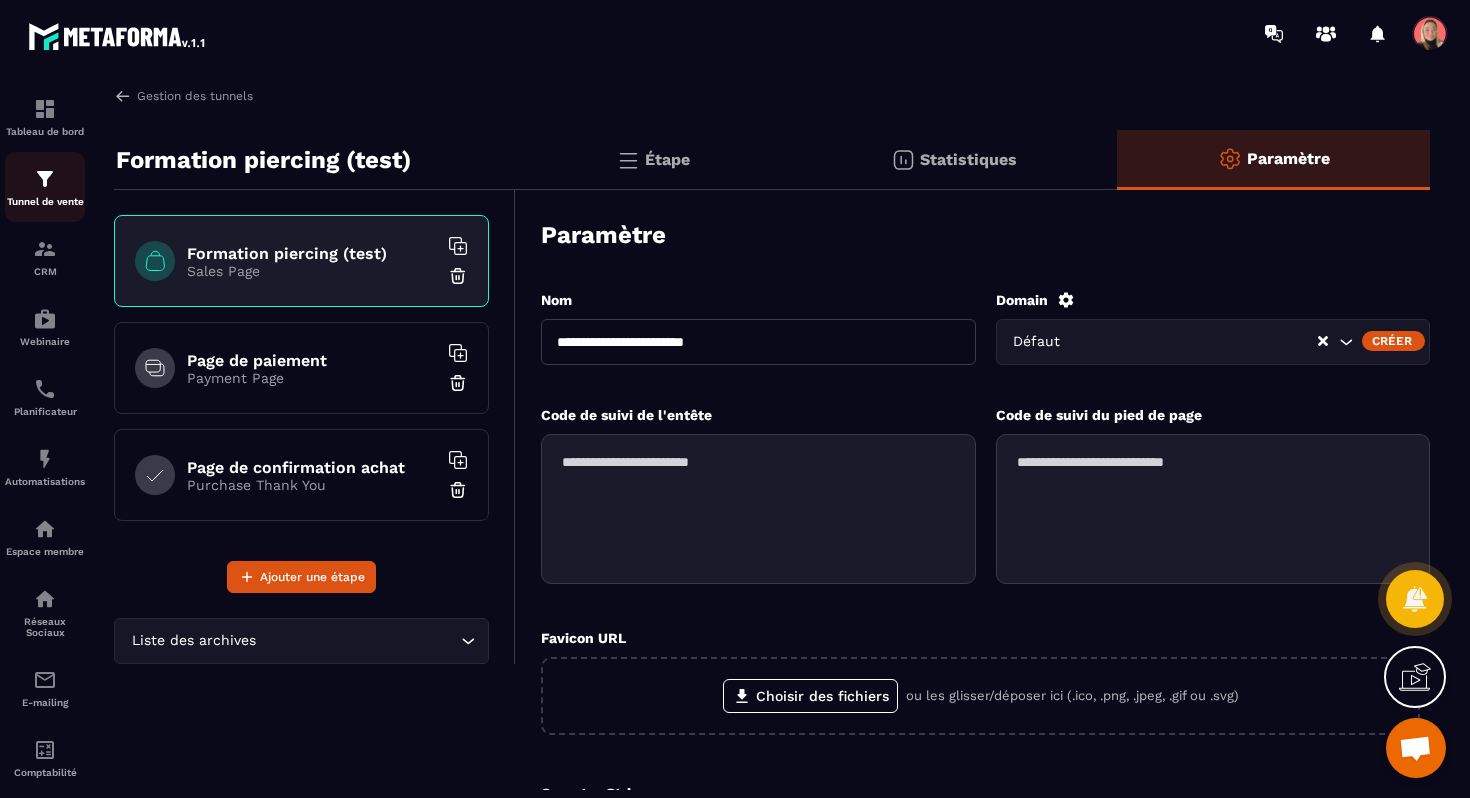 click on "Tunnel de vente" at bounding box center (45, 201) 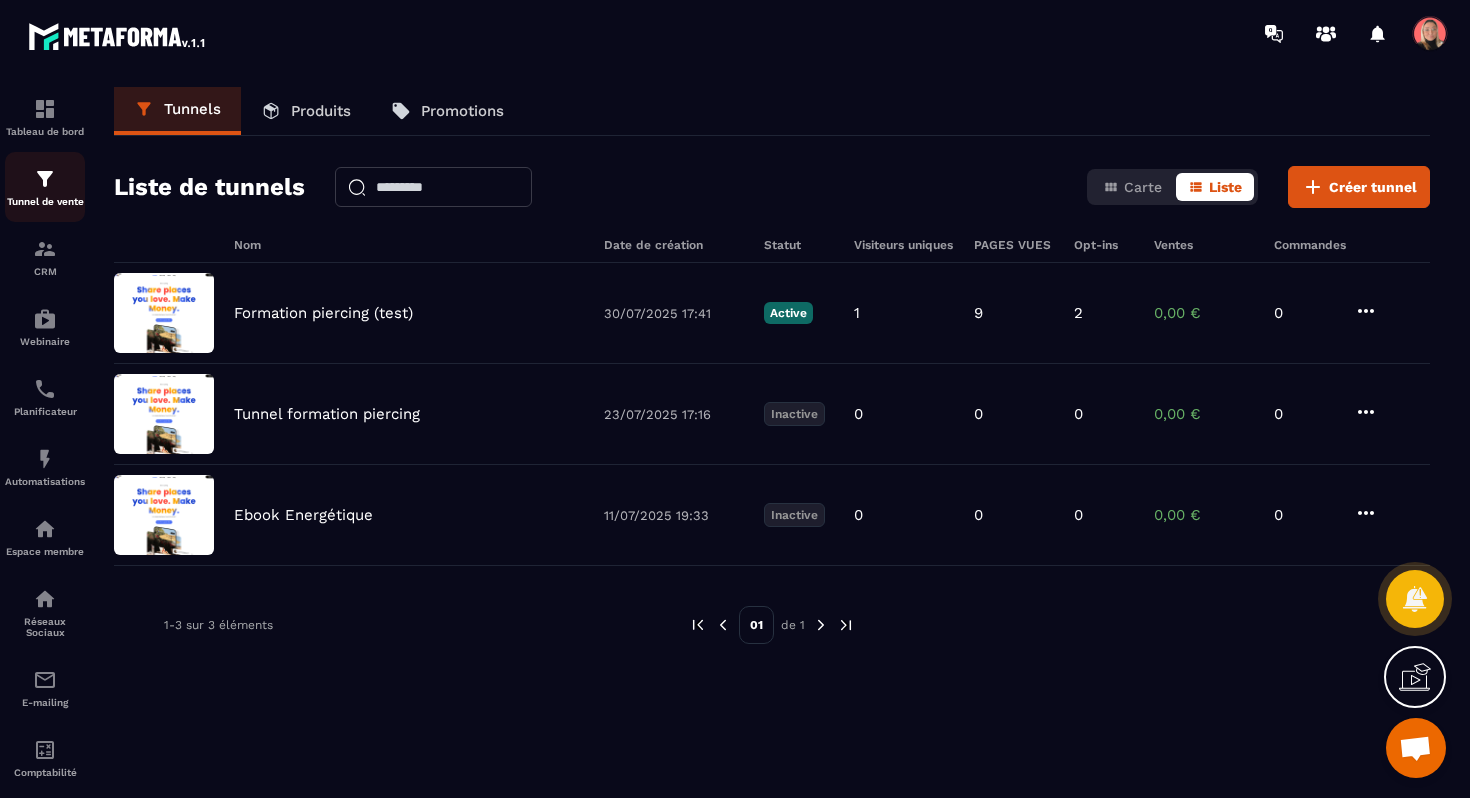 click on "Tunnel de vente" at bounding box center (45, 201) 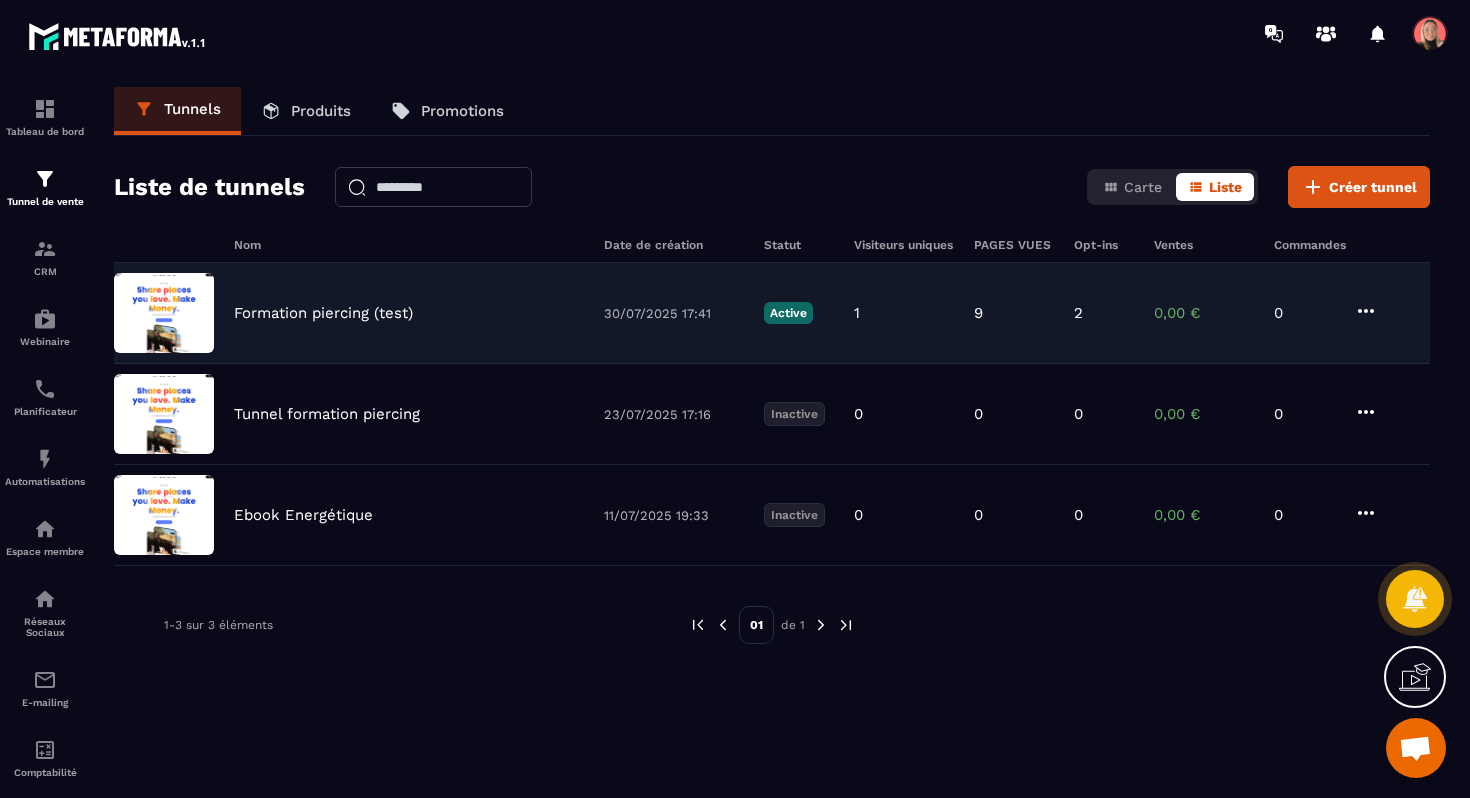click on "Formation piercing (test) [DATE] [TIME] Active 1 9 2 0,00 € 0" 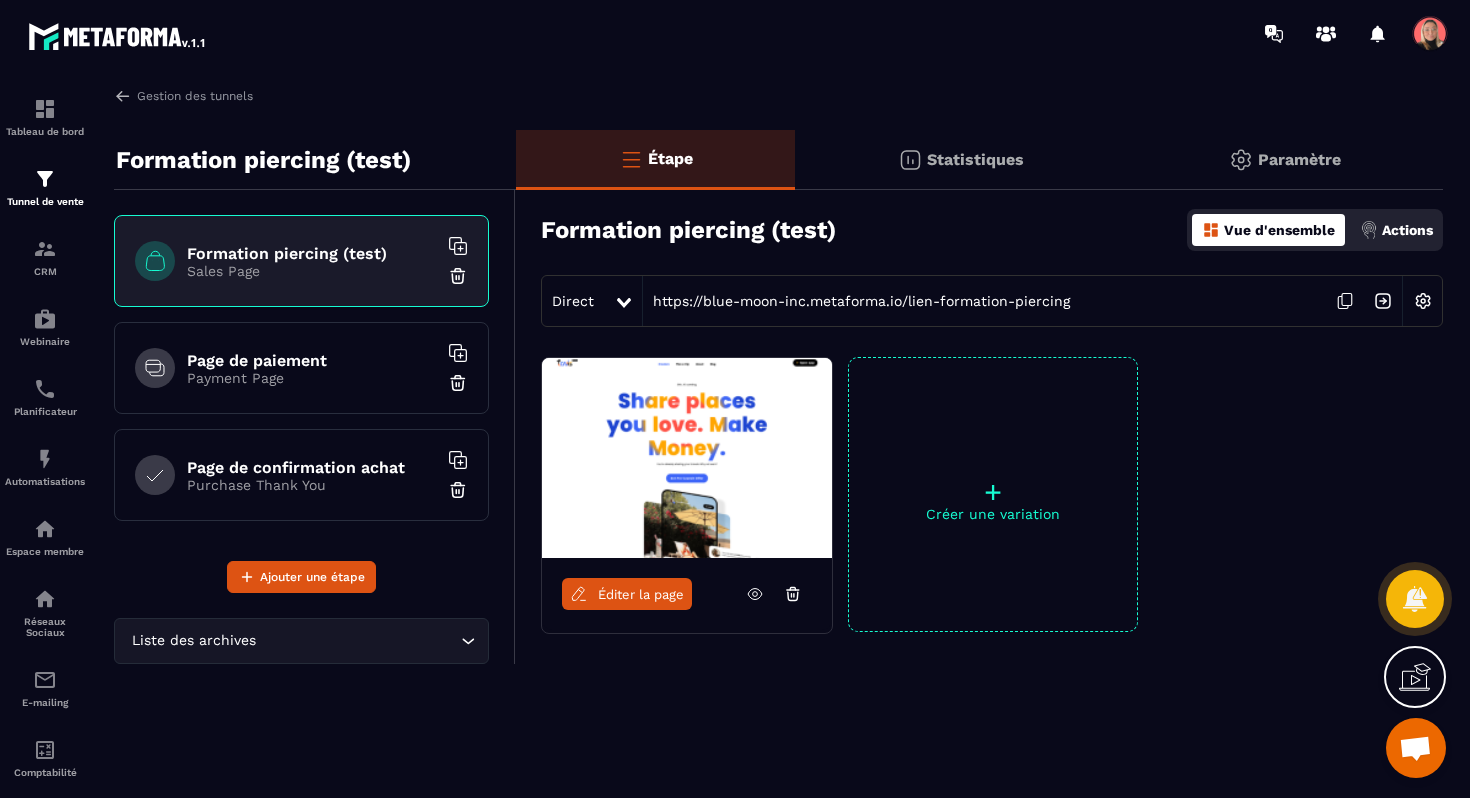 click at bounding box center [1241, 160] 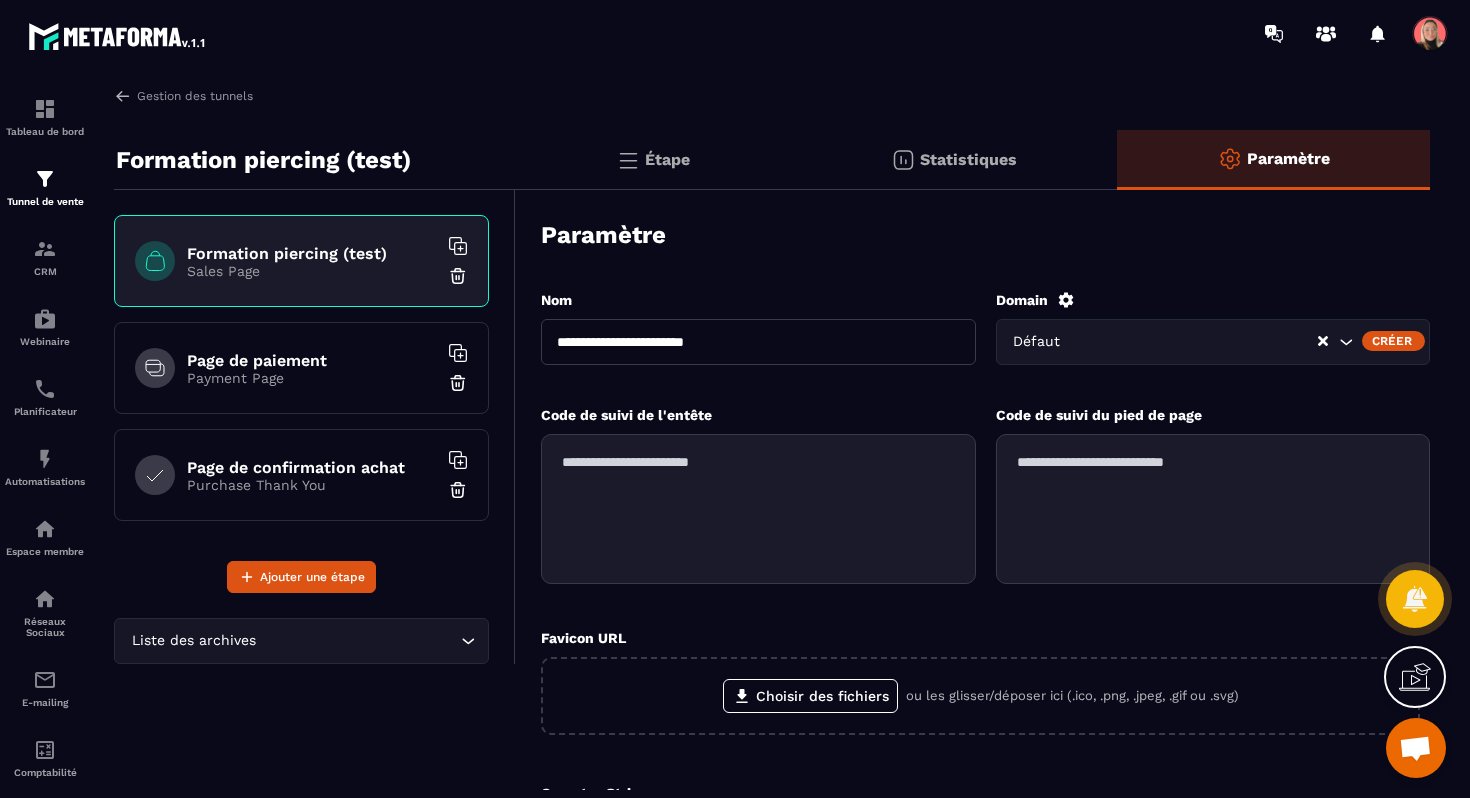 click 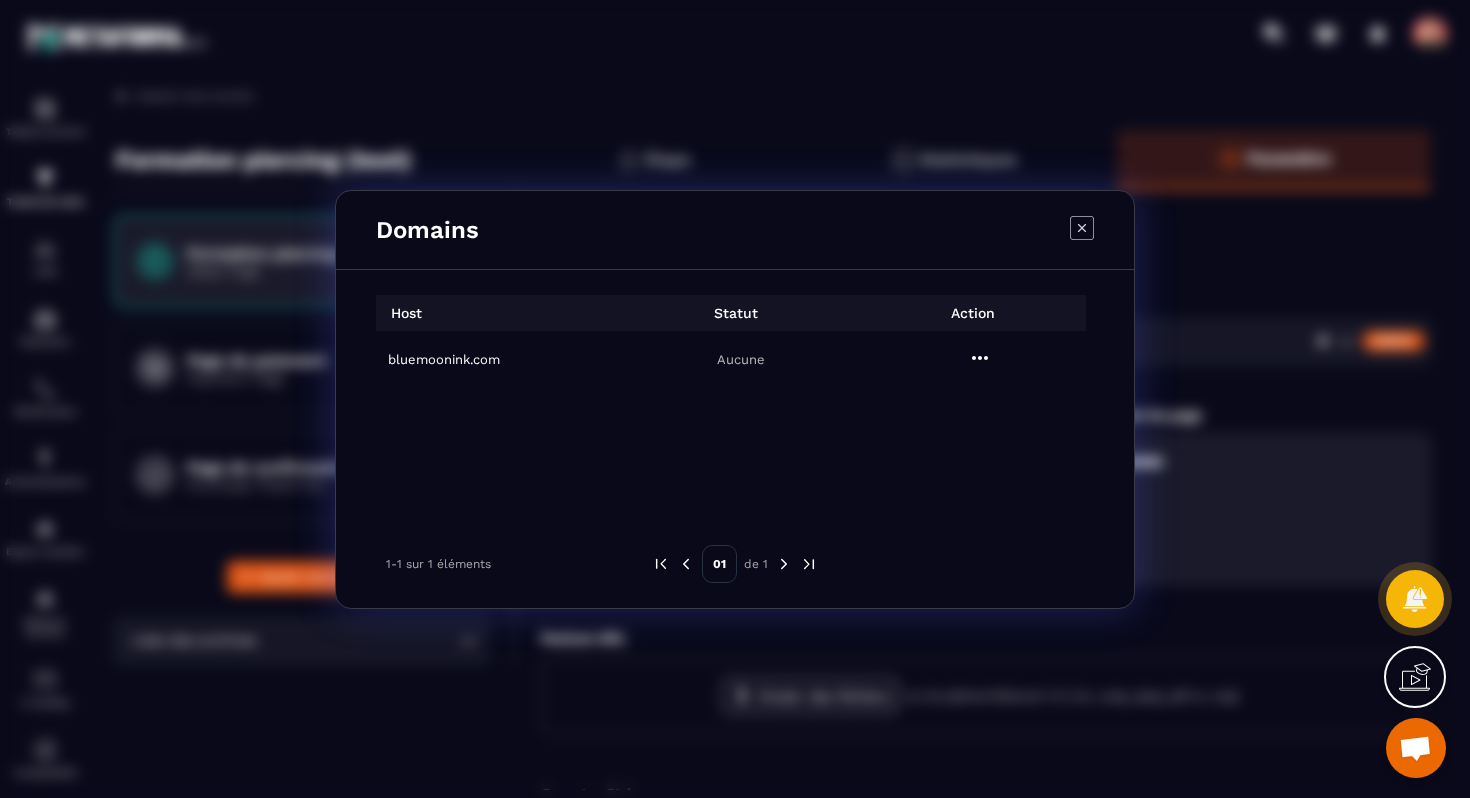 click 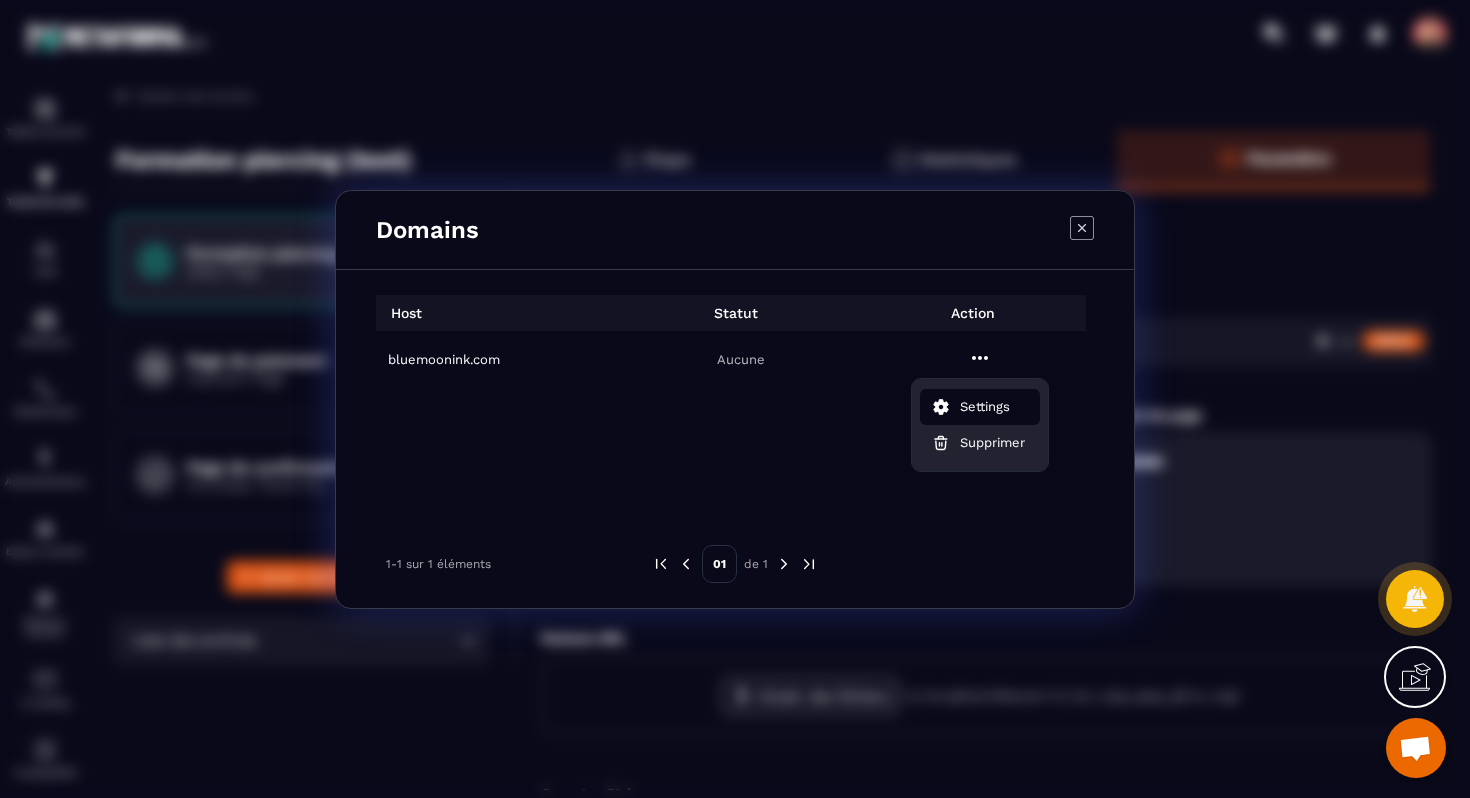 click on "Settings" at bounding box center (985, 407) 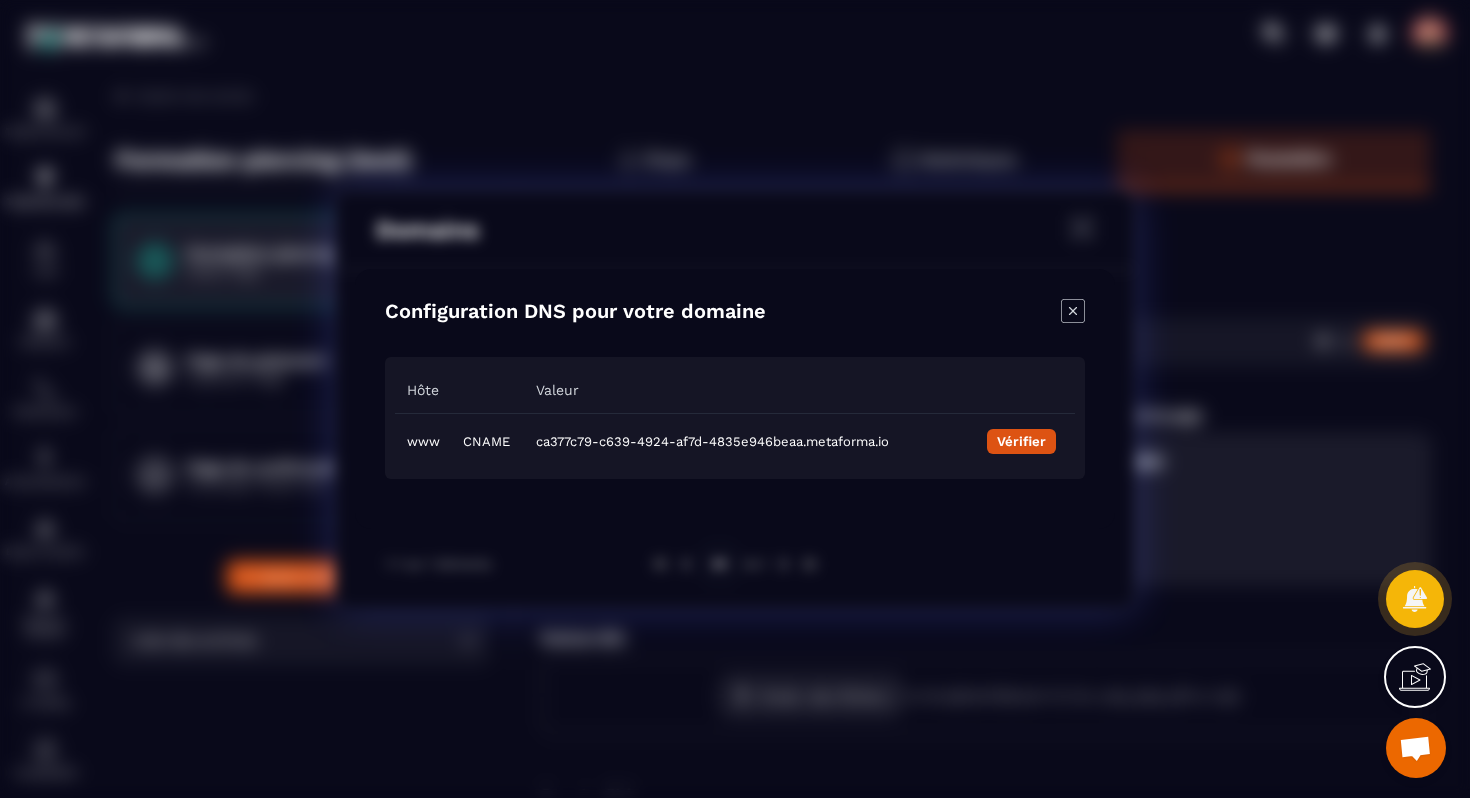 click on "Vérifier" at bounding box center (1021, 441) 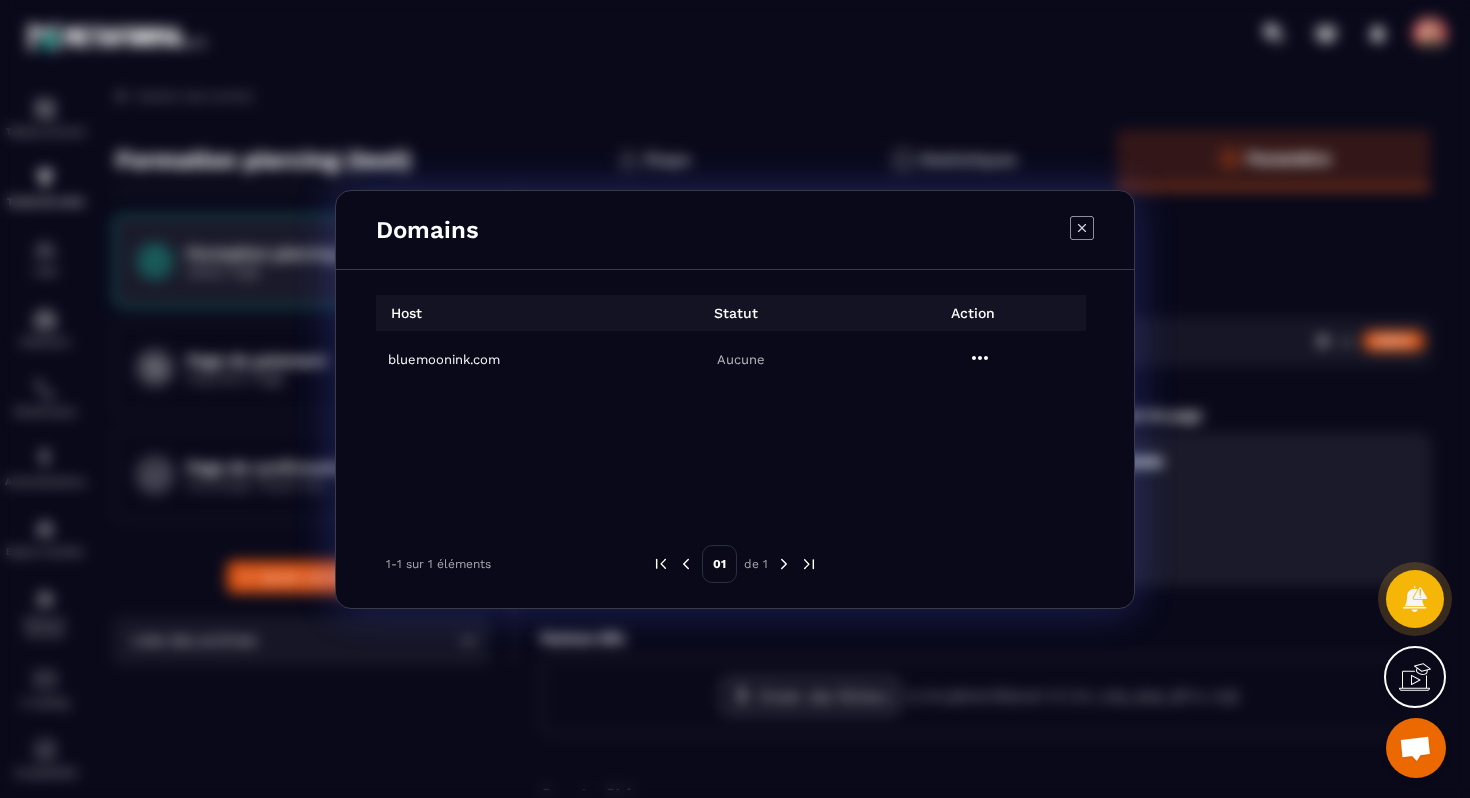 click 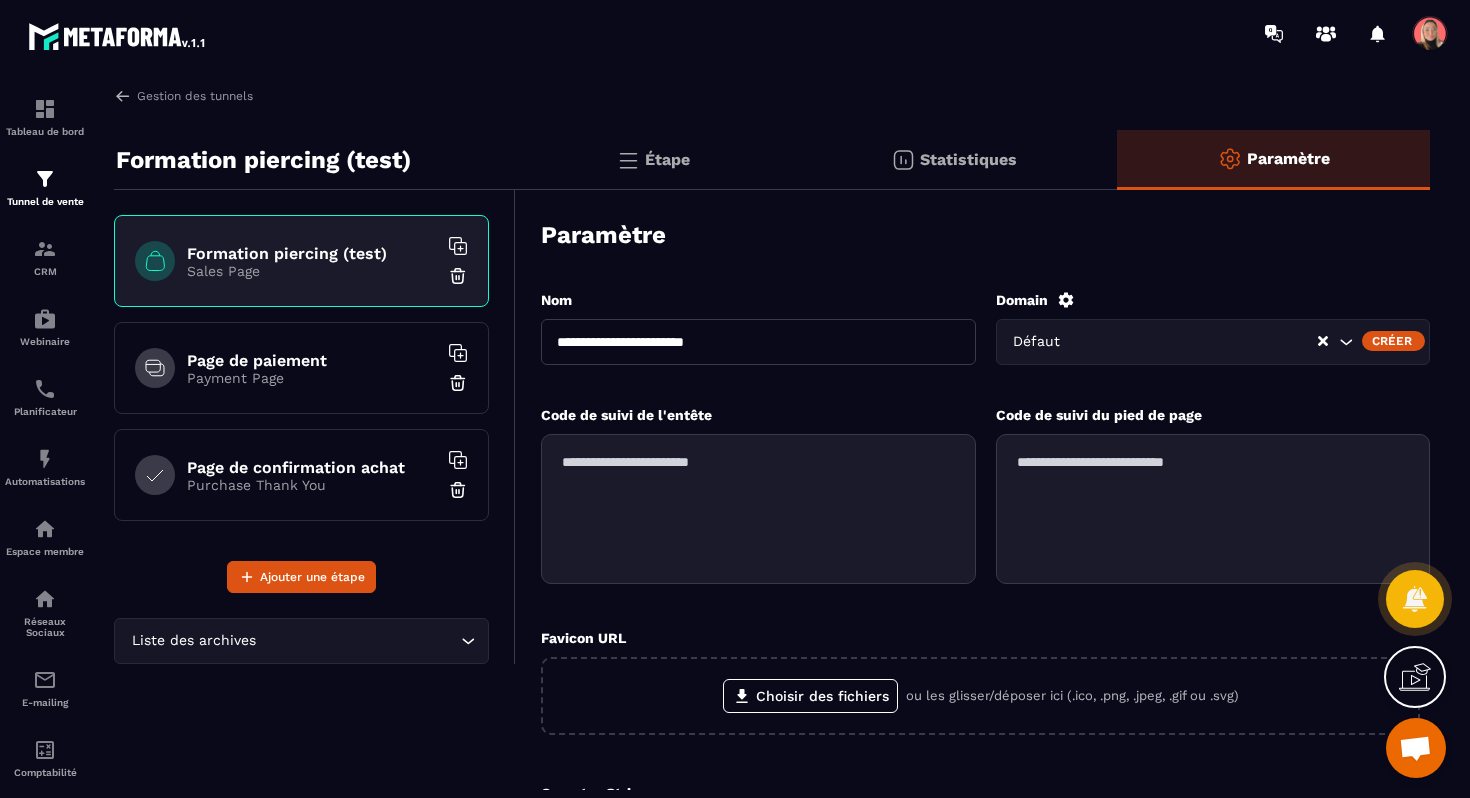 click on "Formation piercing (test) Sales Page" at bounding box center [301, 261] 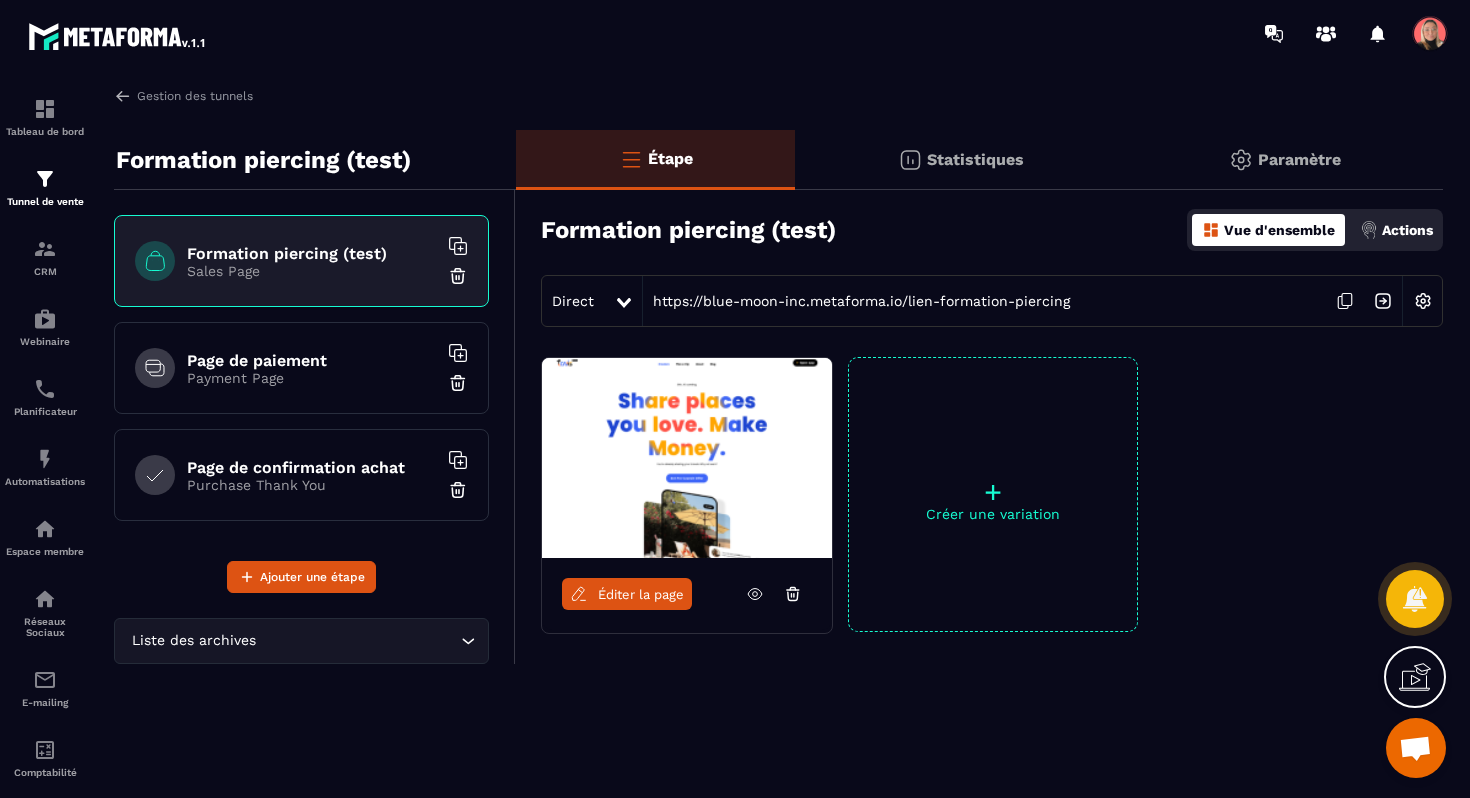 click on "Éditer la page" at bounding box center (641, 594) 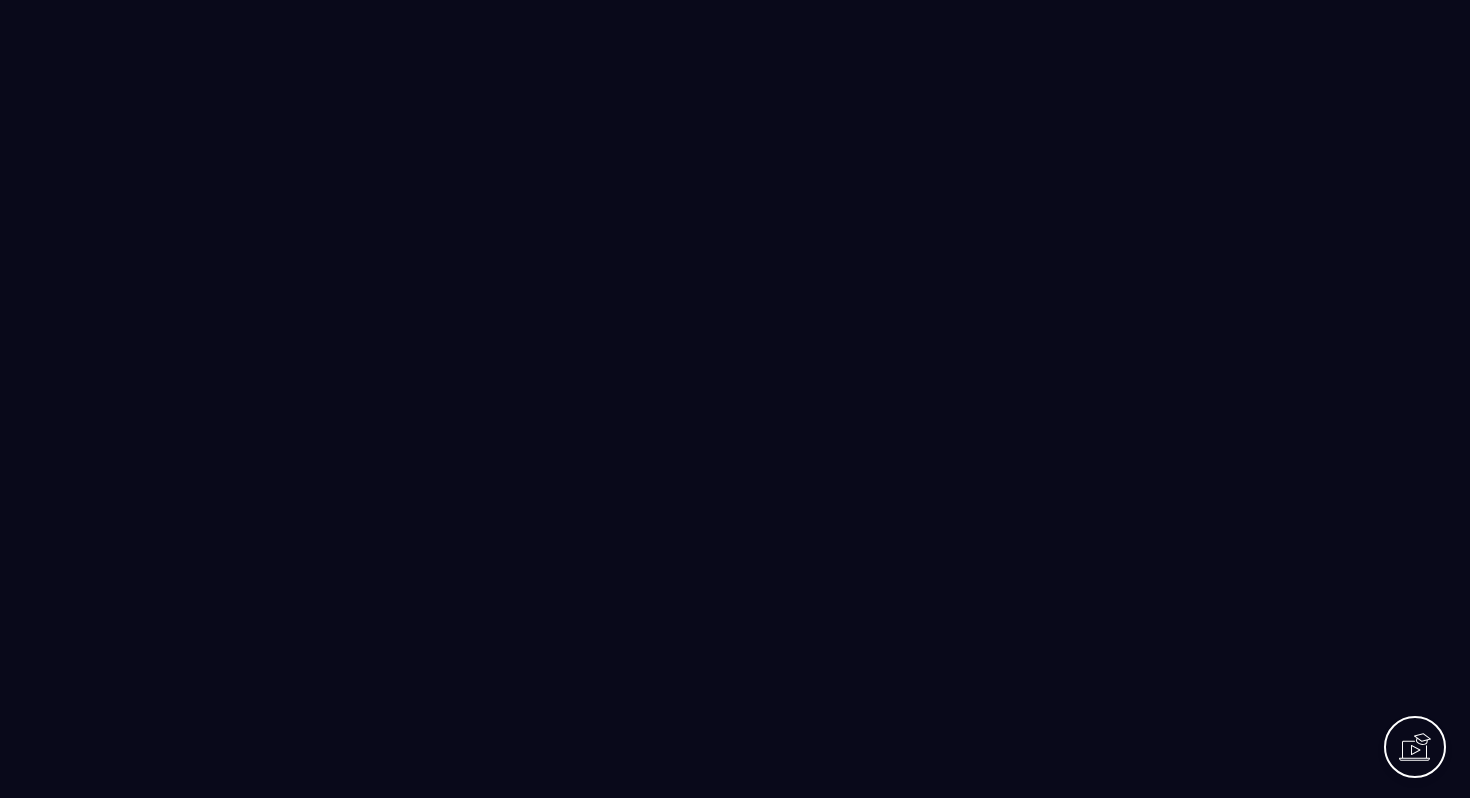 scroll, scrollTop: 0, scrollLeft: 0, axis: both 